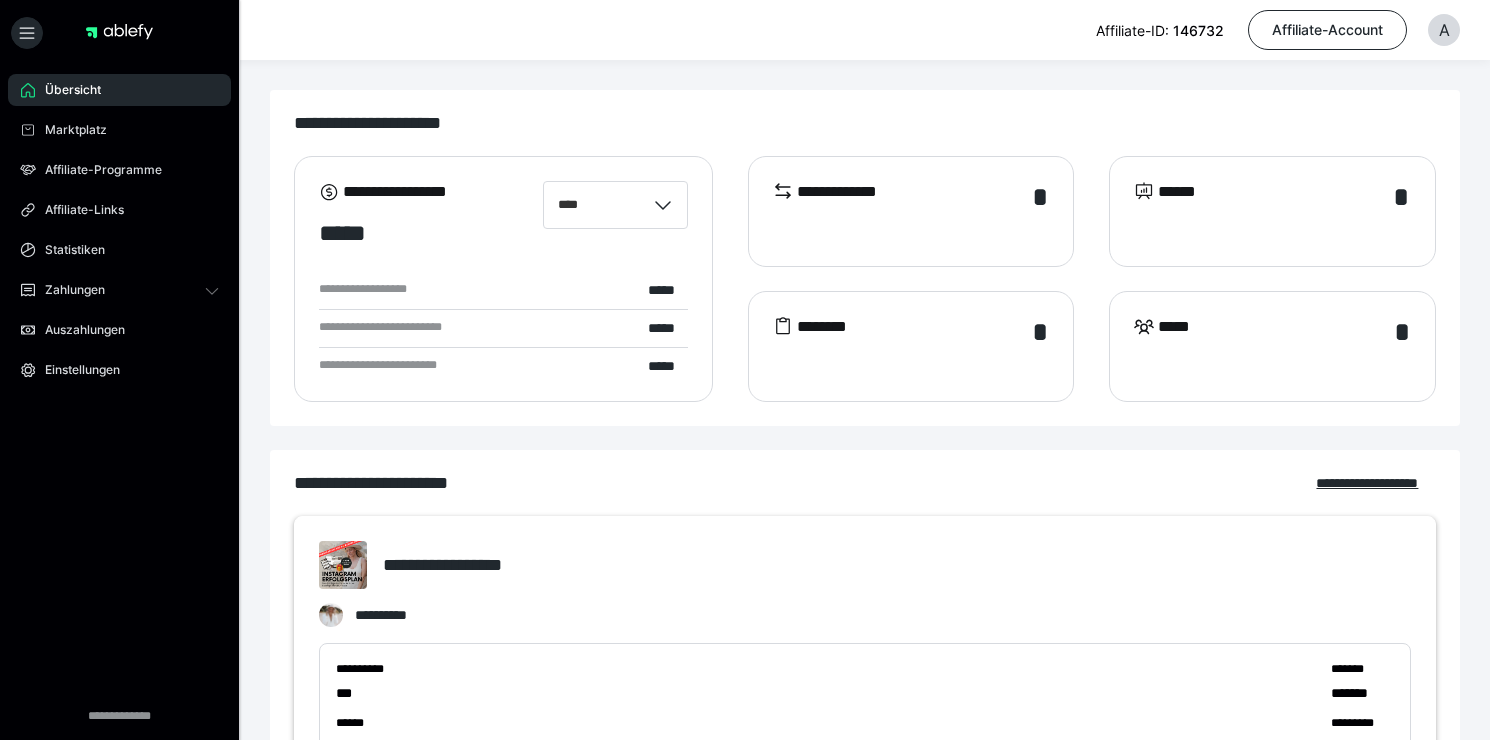 scroll, scrollTop: 0, scrollLeft: 0, axis: both 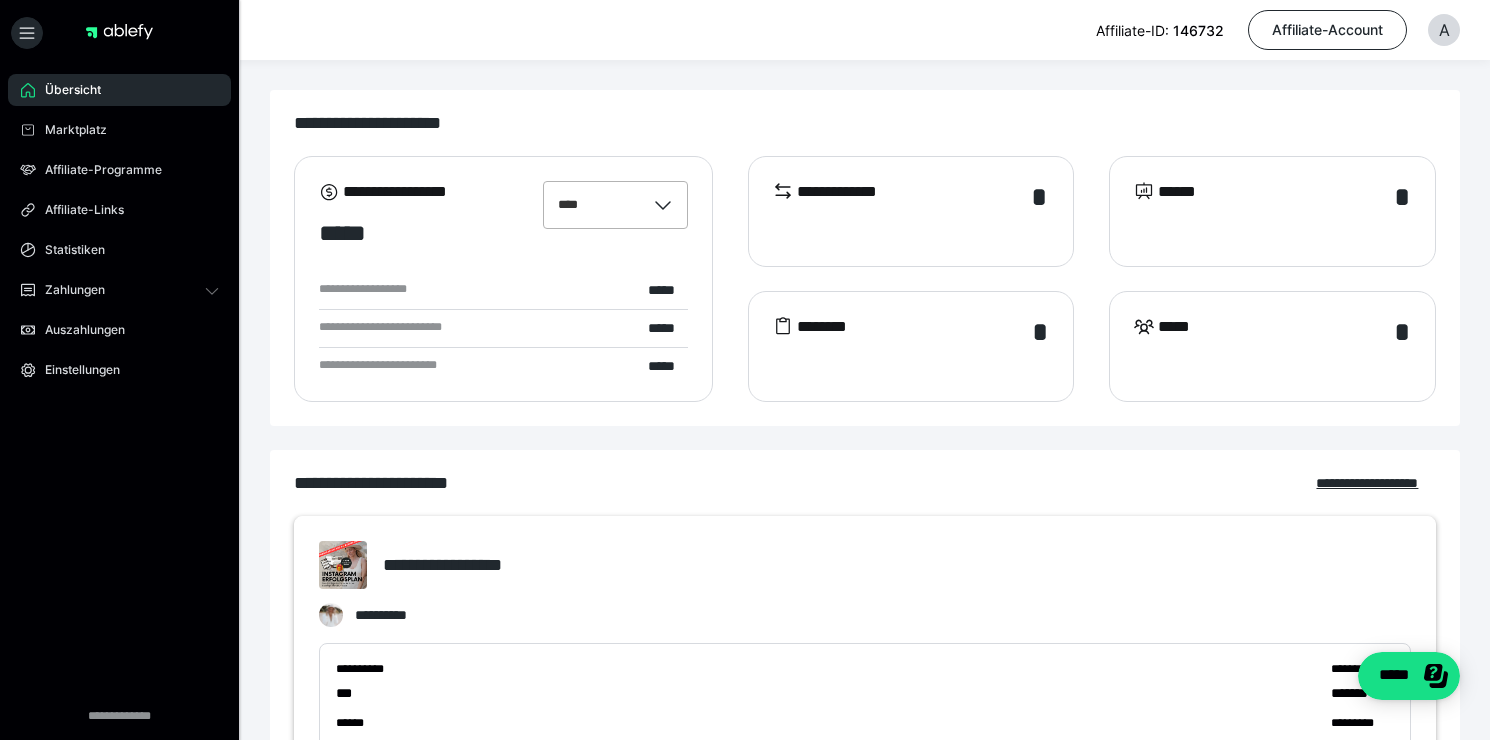 click on "****" at bounding box center [594, 205] 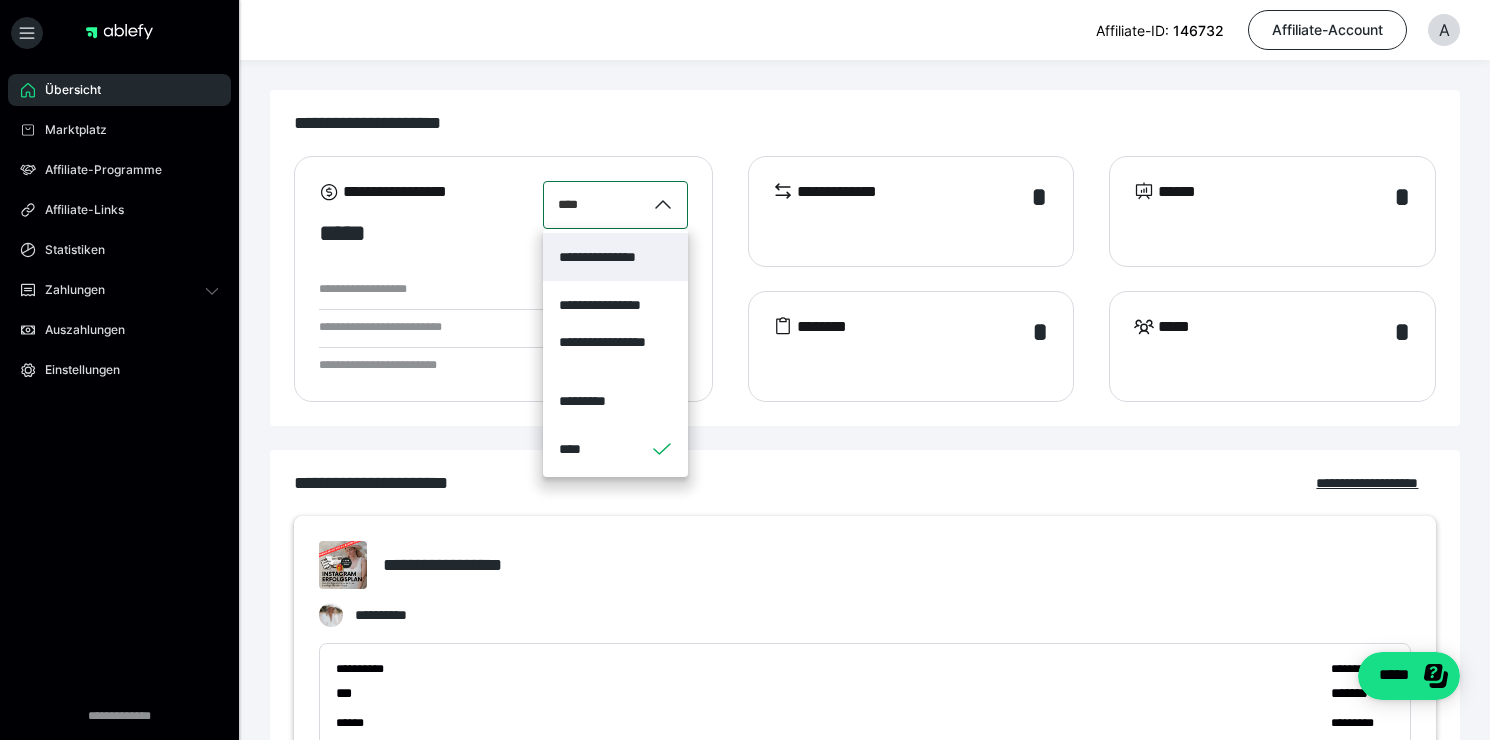 click on "****" at bounding box center (594, 205) 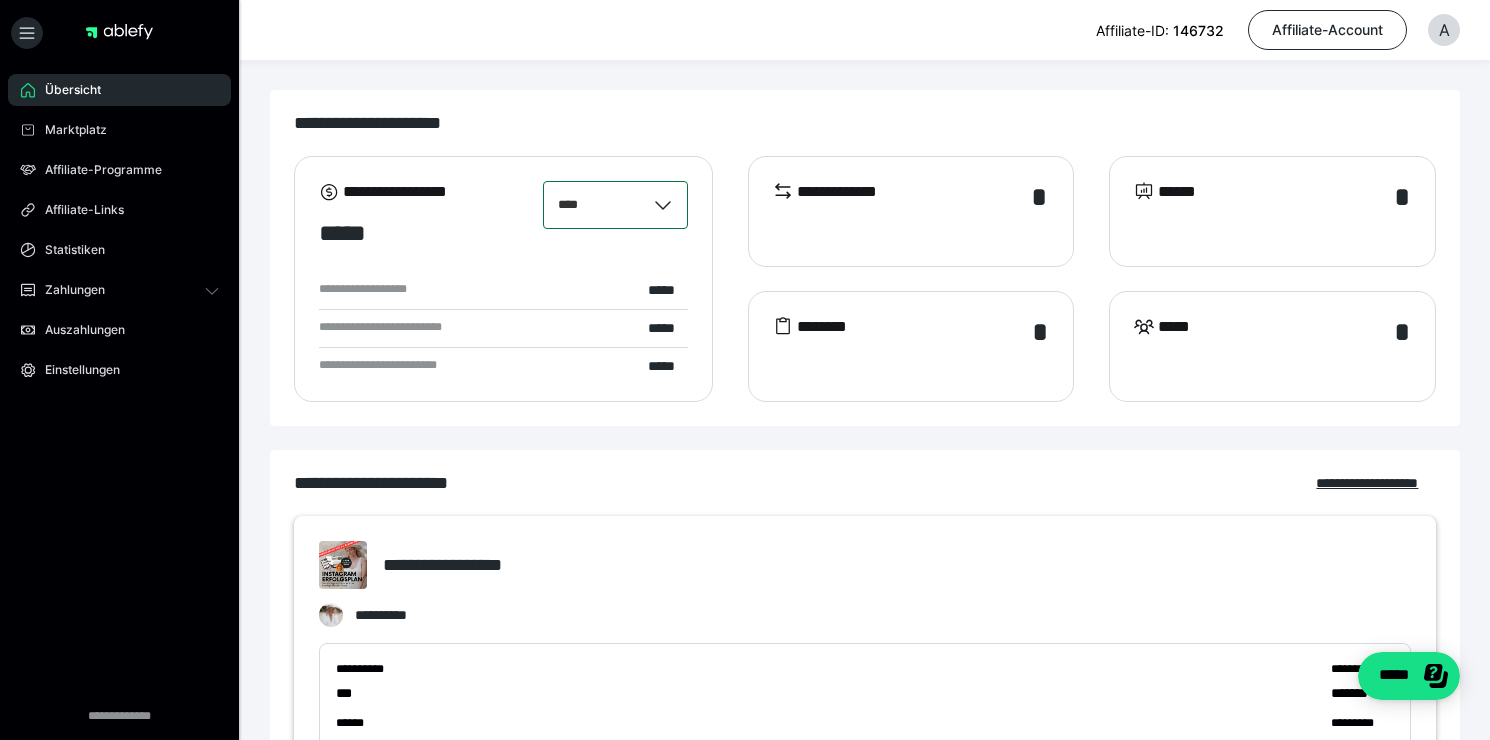 click on "**********" at bounding box center (911, 211) 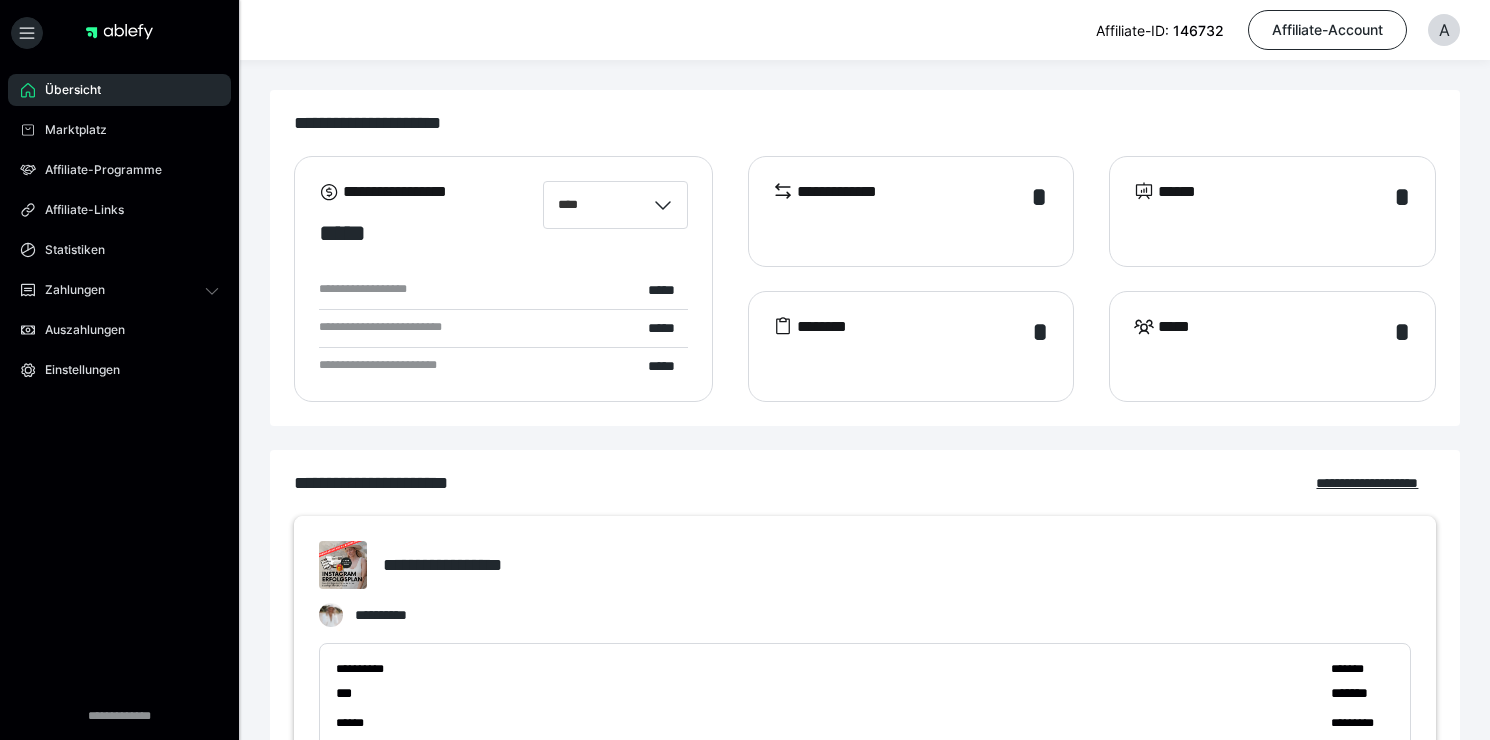 scroll, scrollTop: 0, scrollLeft: 0, axis: both 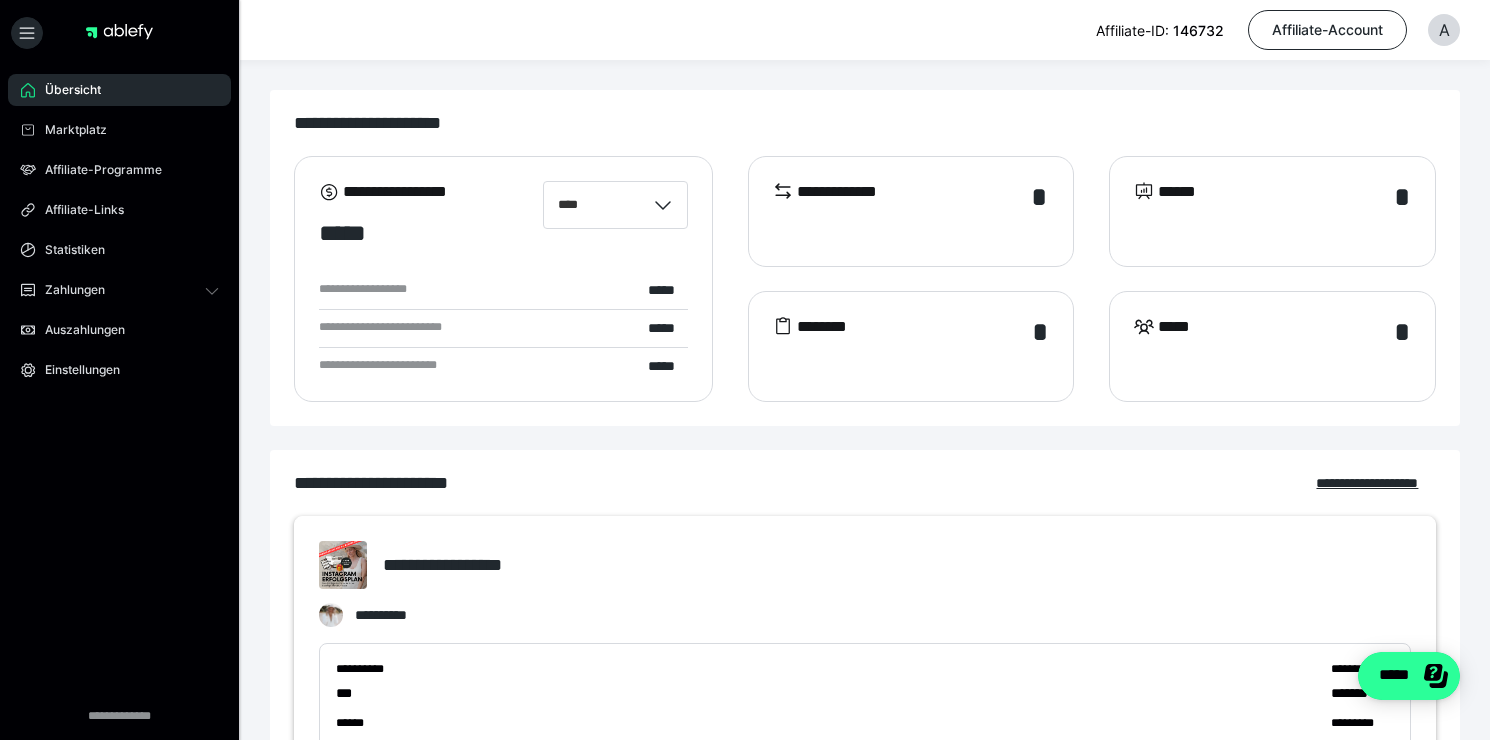 click on "*****" 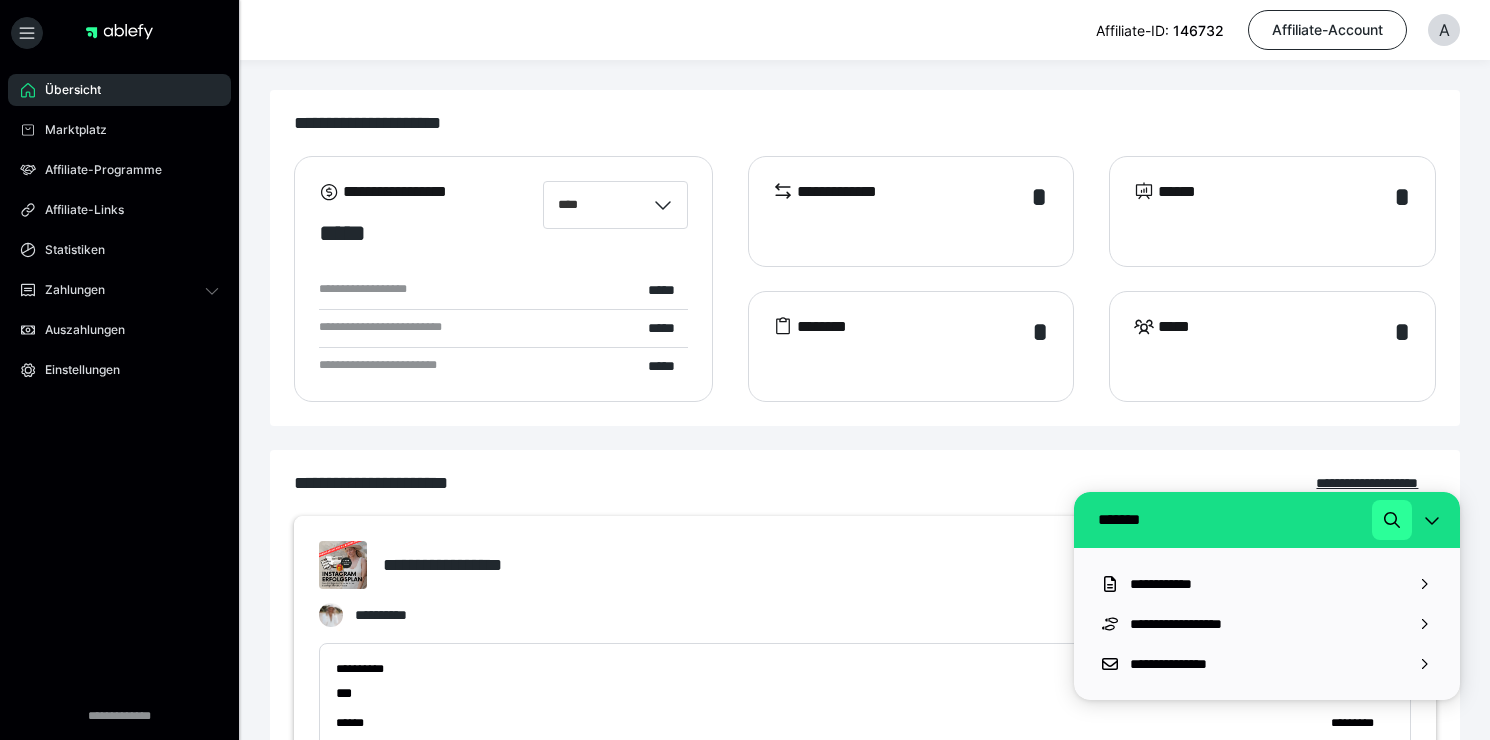 click at bounding box center [1392, 520] 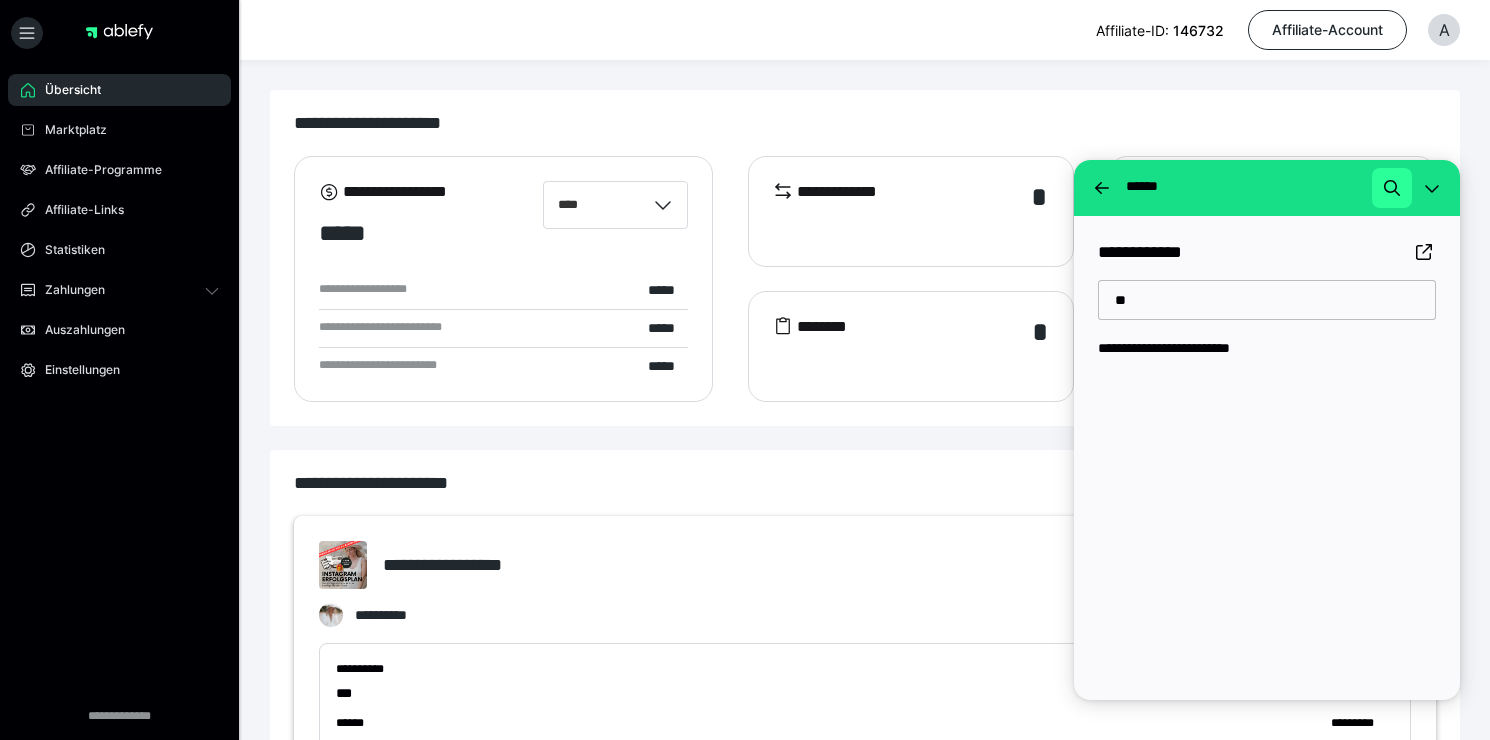 type on "*" 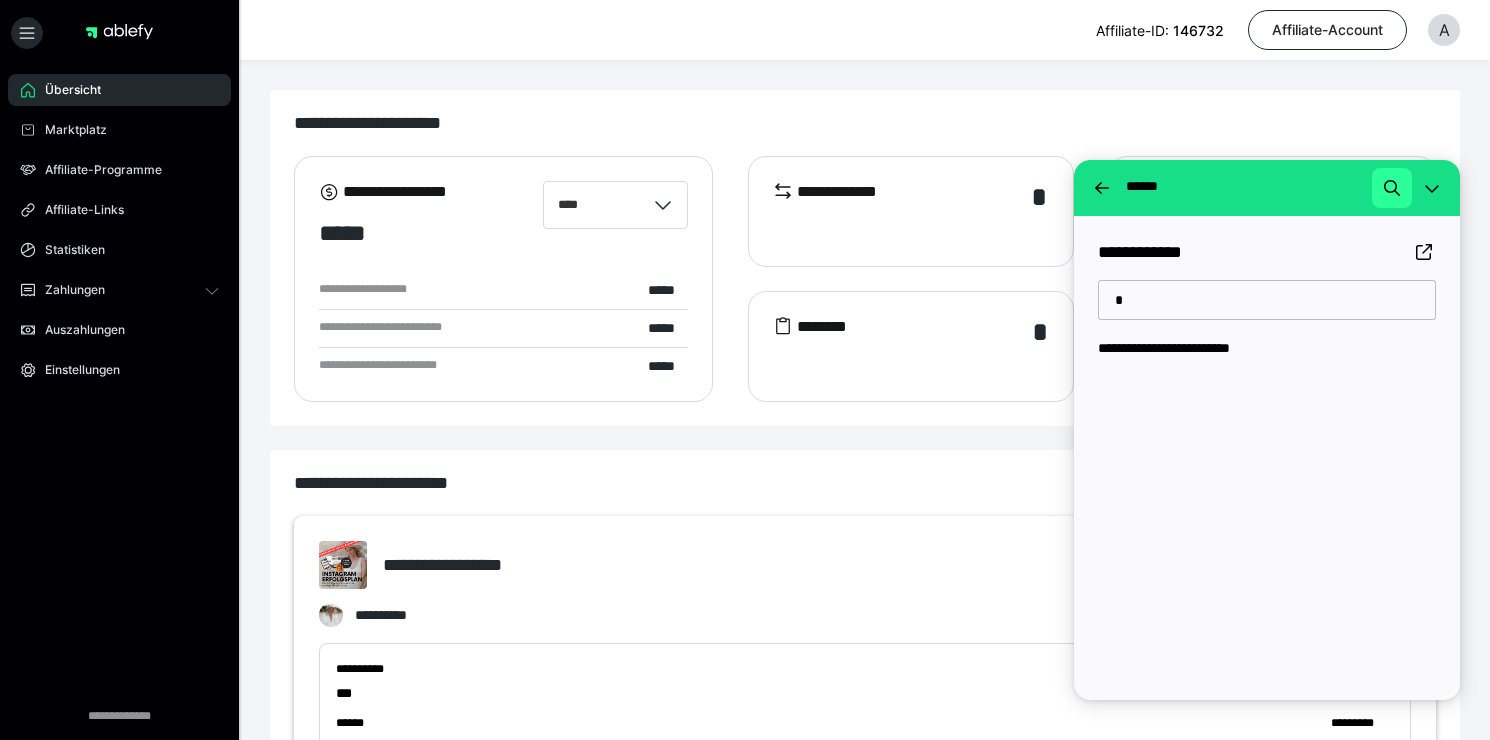 type 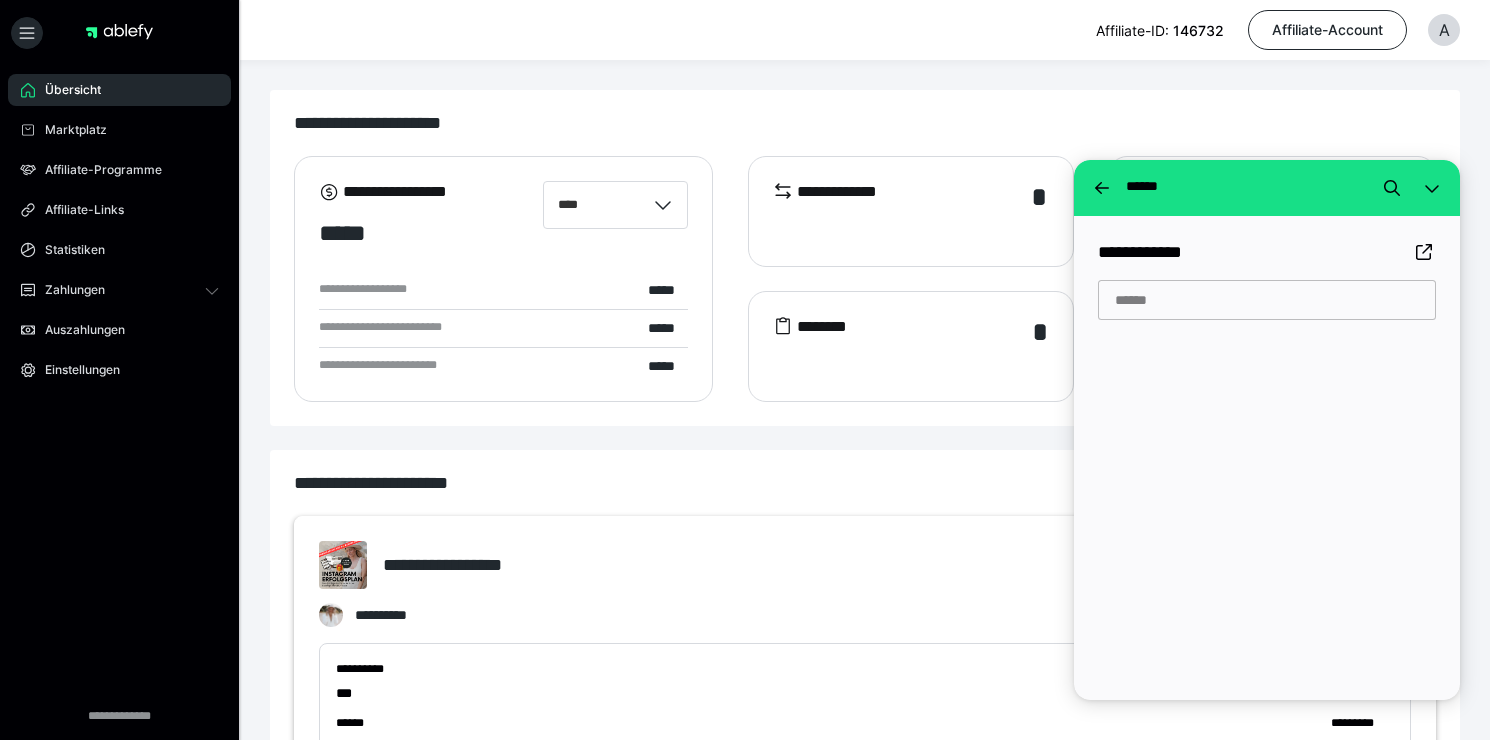 click on "**********" at bounding box center [865, 258] 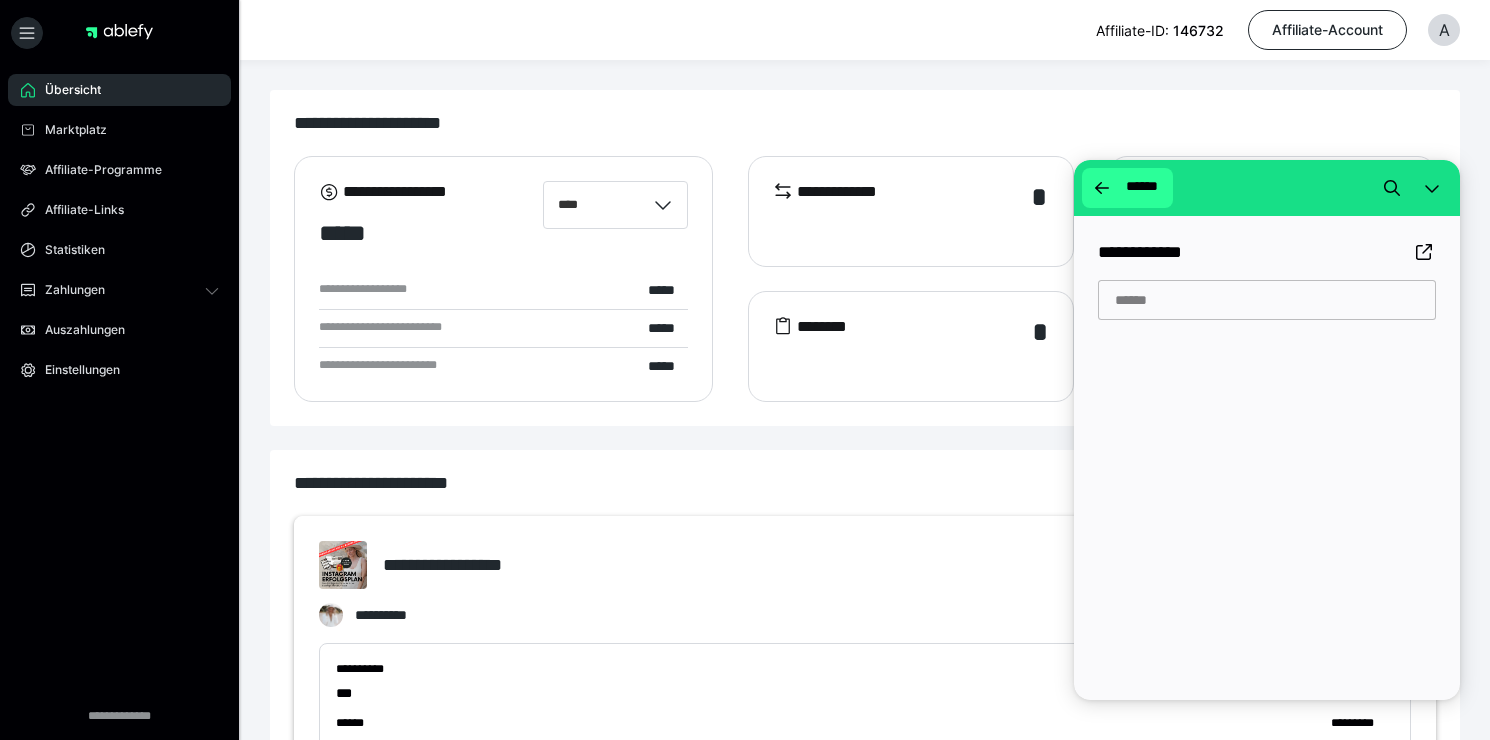 click on "******" at bounding box center (1141, 188) 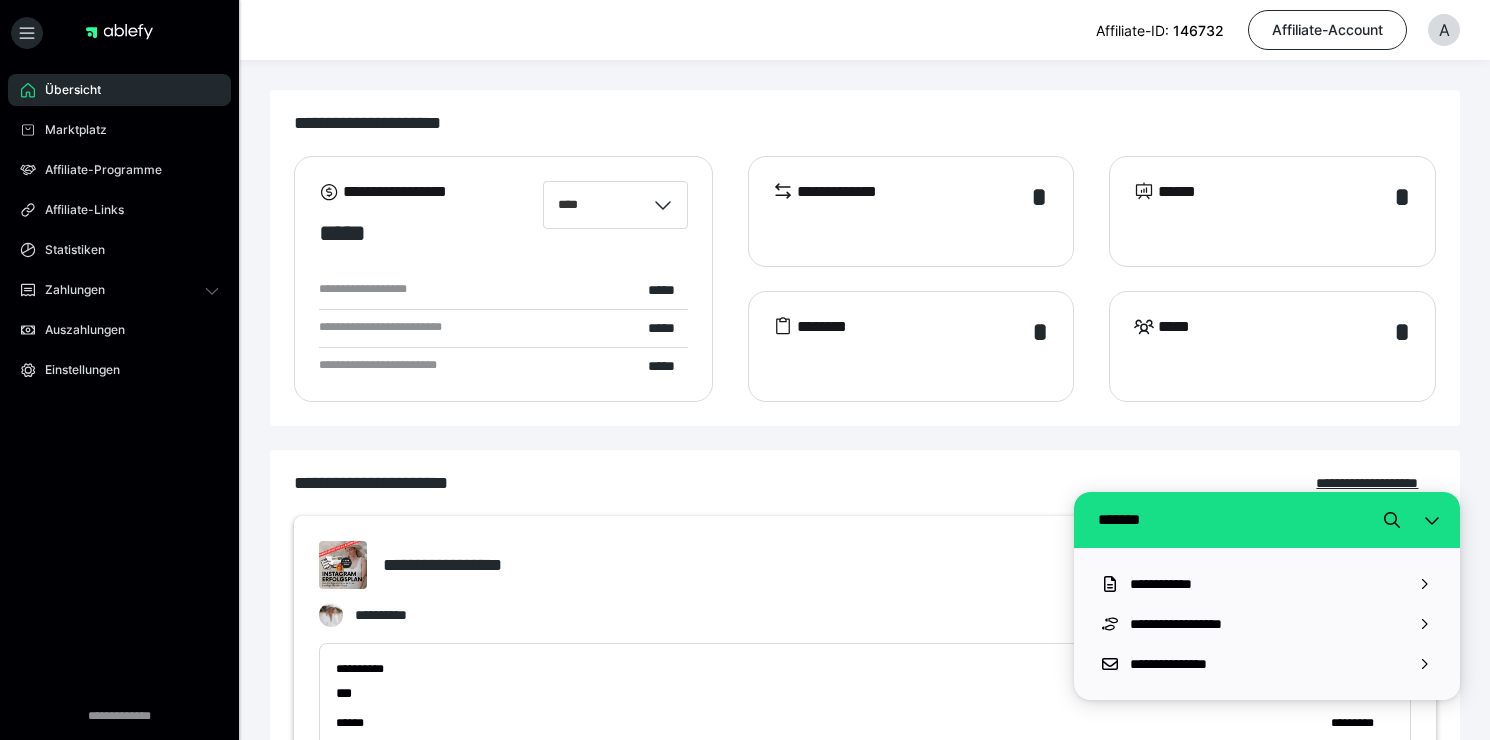 click on "**********" at bounding box center [865, 684] 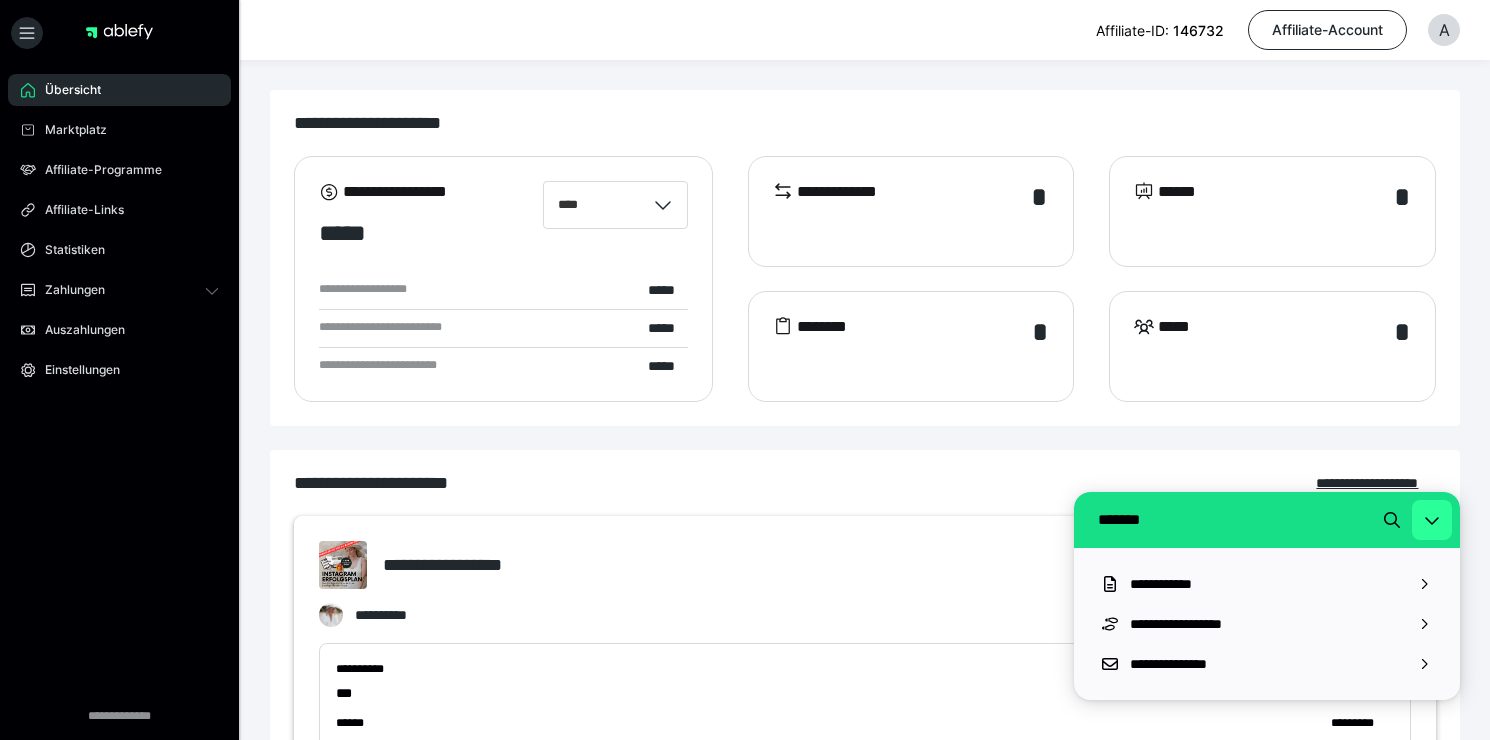 click 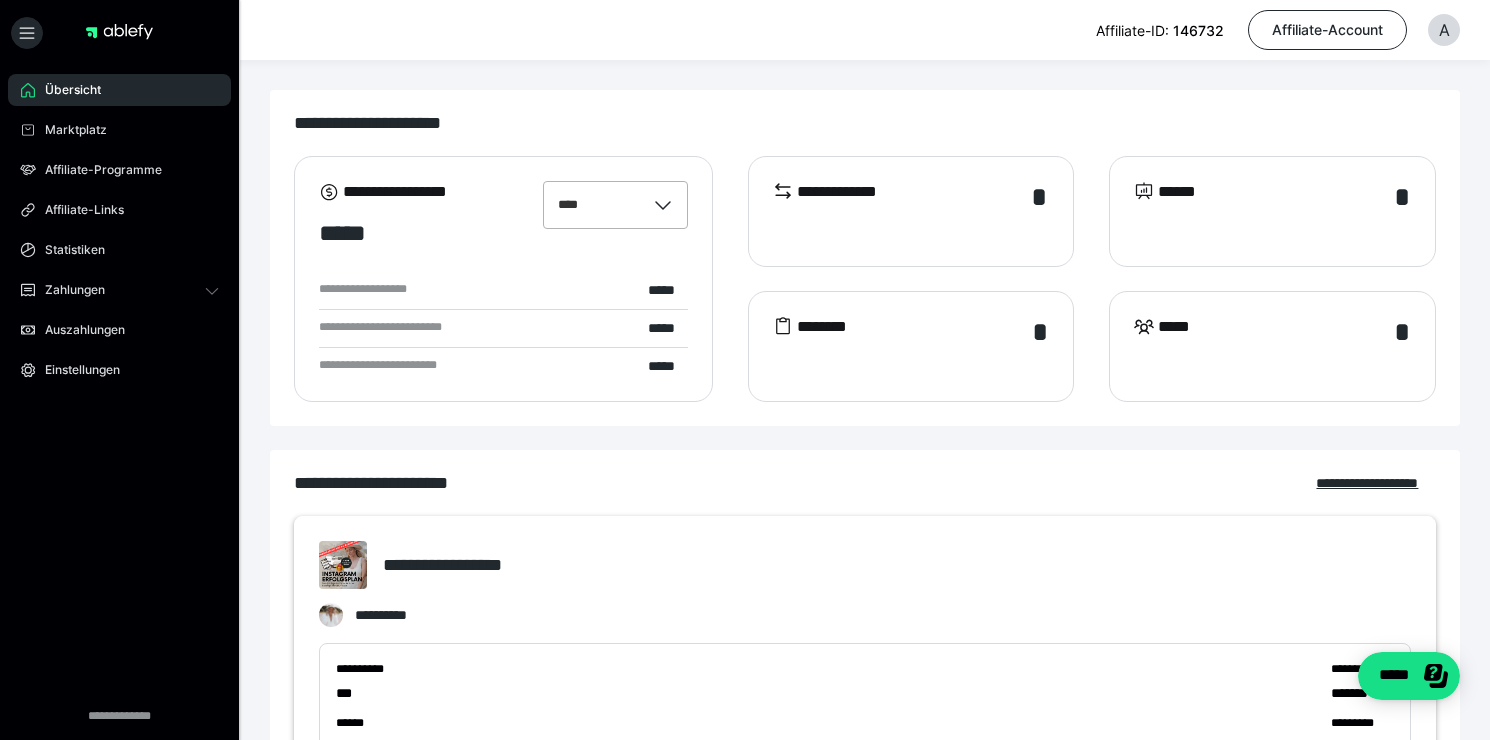 click on "****" at bounding box center [594, 205] 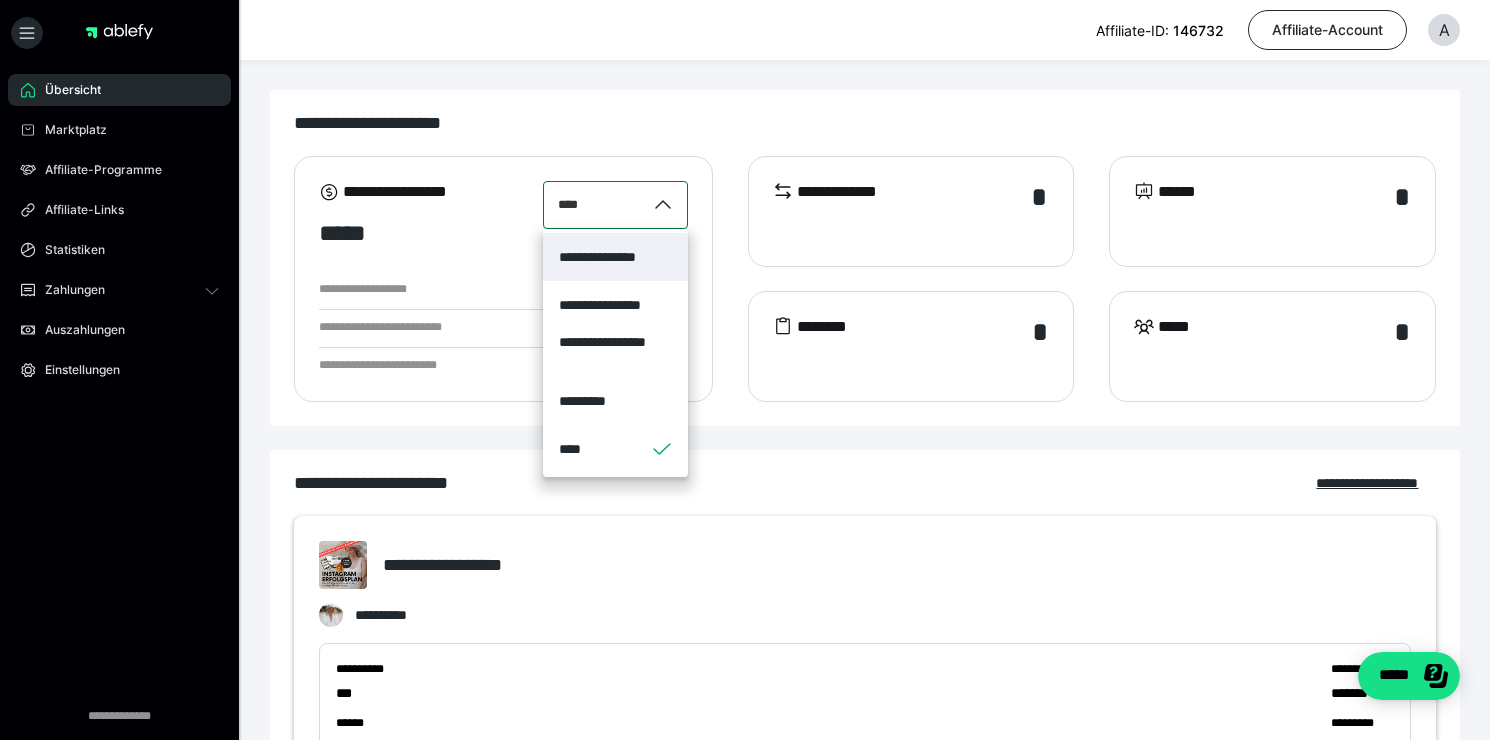 click on "****" at bounding box center [594, 205] 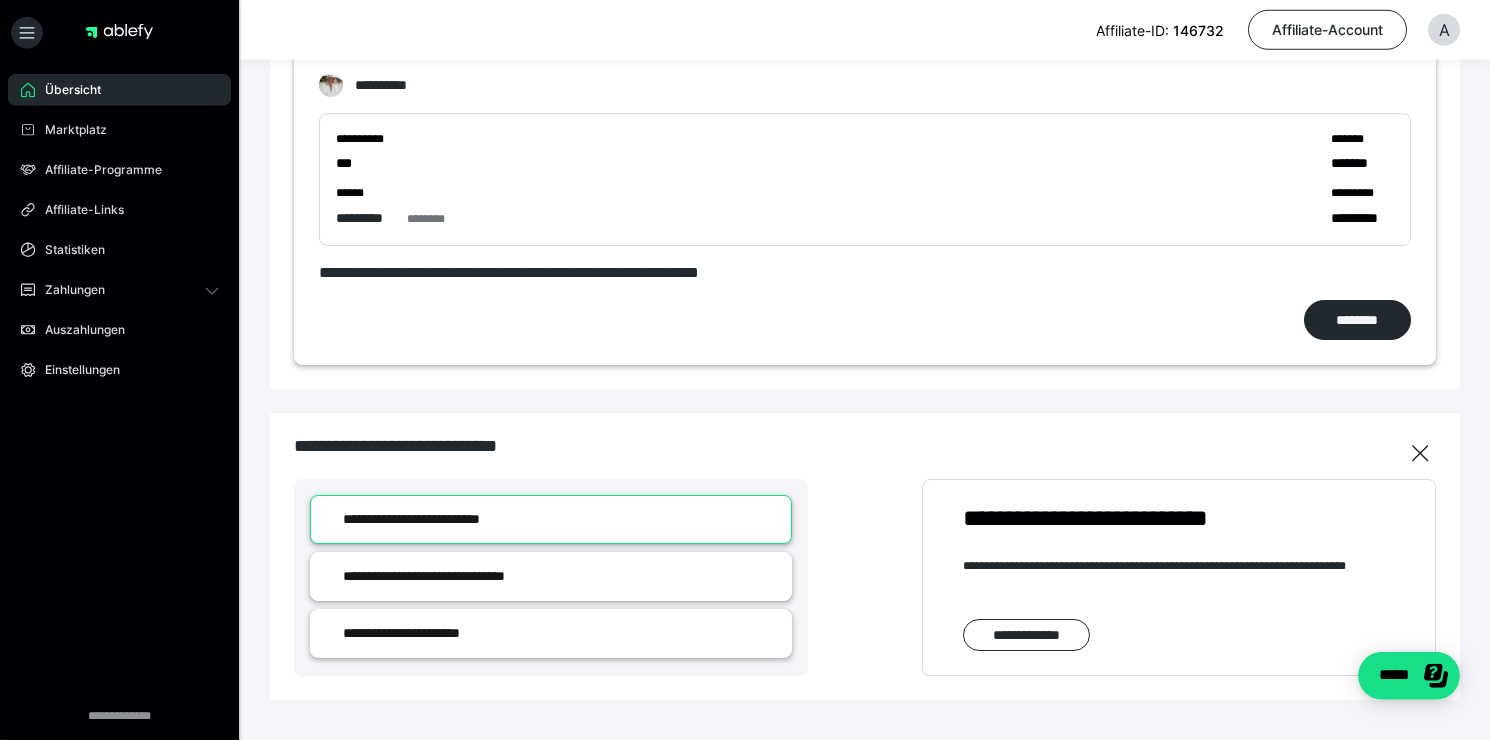 scroll, scrollTop: 529, scrollLeft: 0, axis: vertical 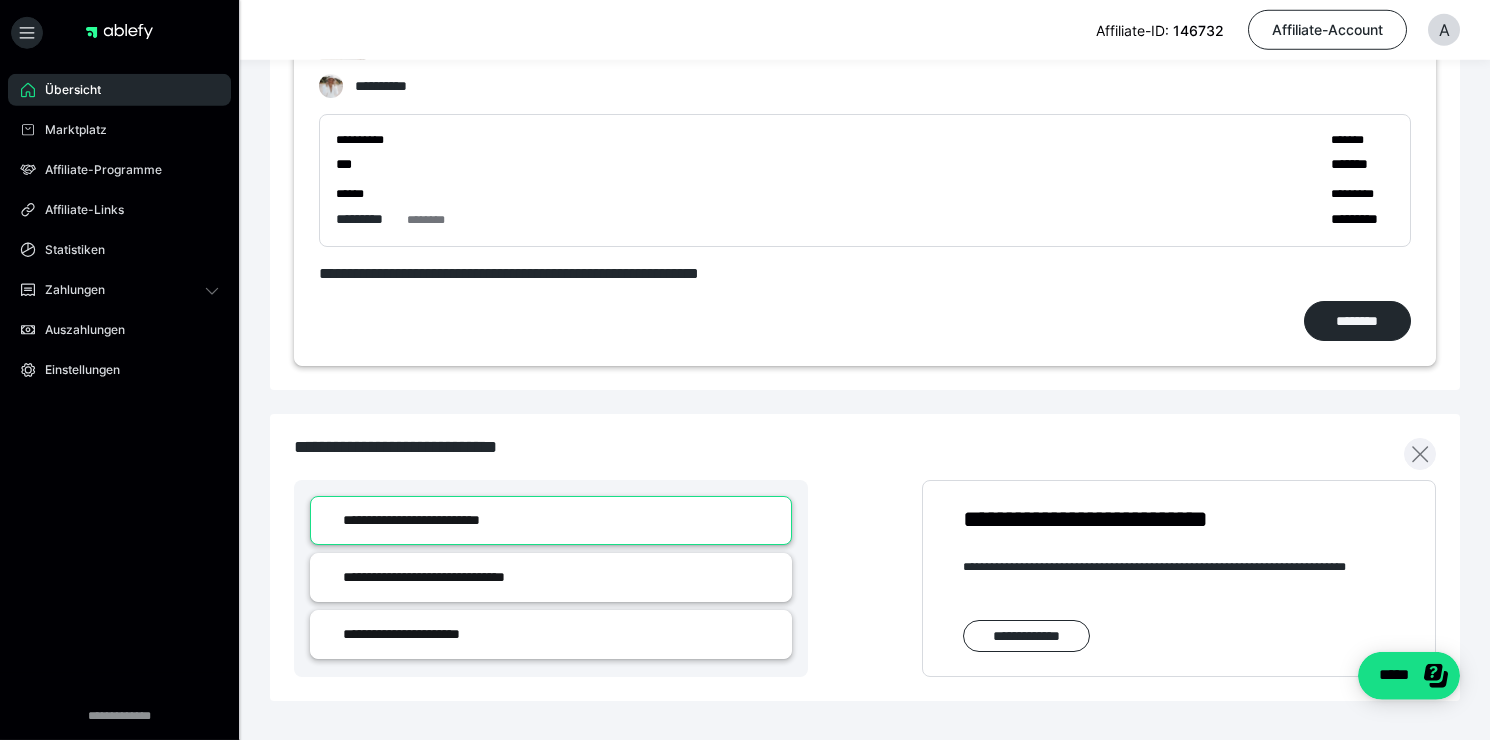 click at bounding box center [1420, 454] 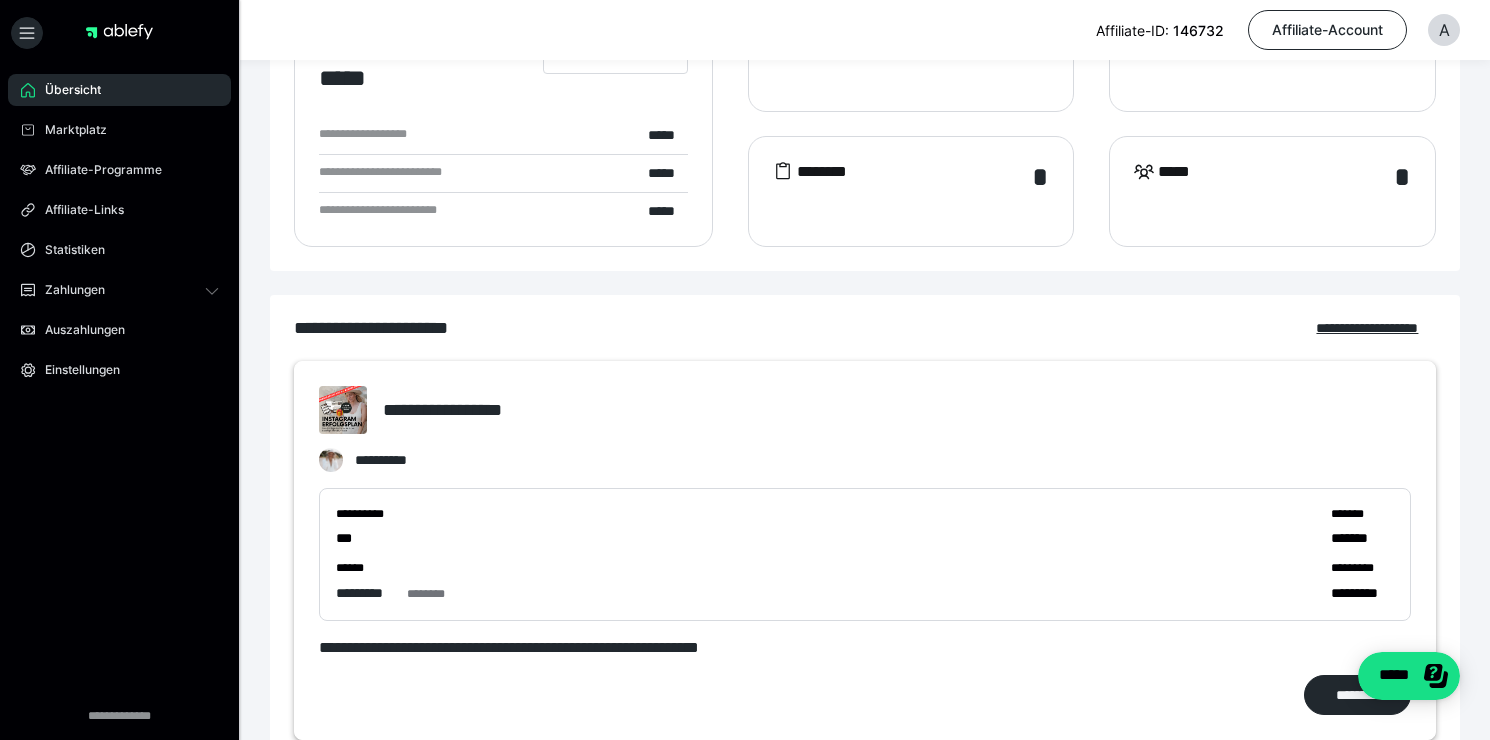 scroll, scrollTop: 131, scrollLeft: 0, axis: vertical 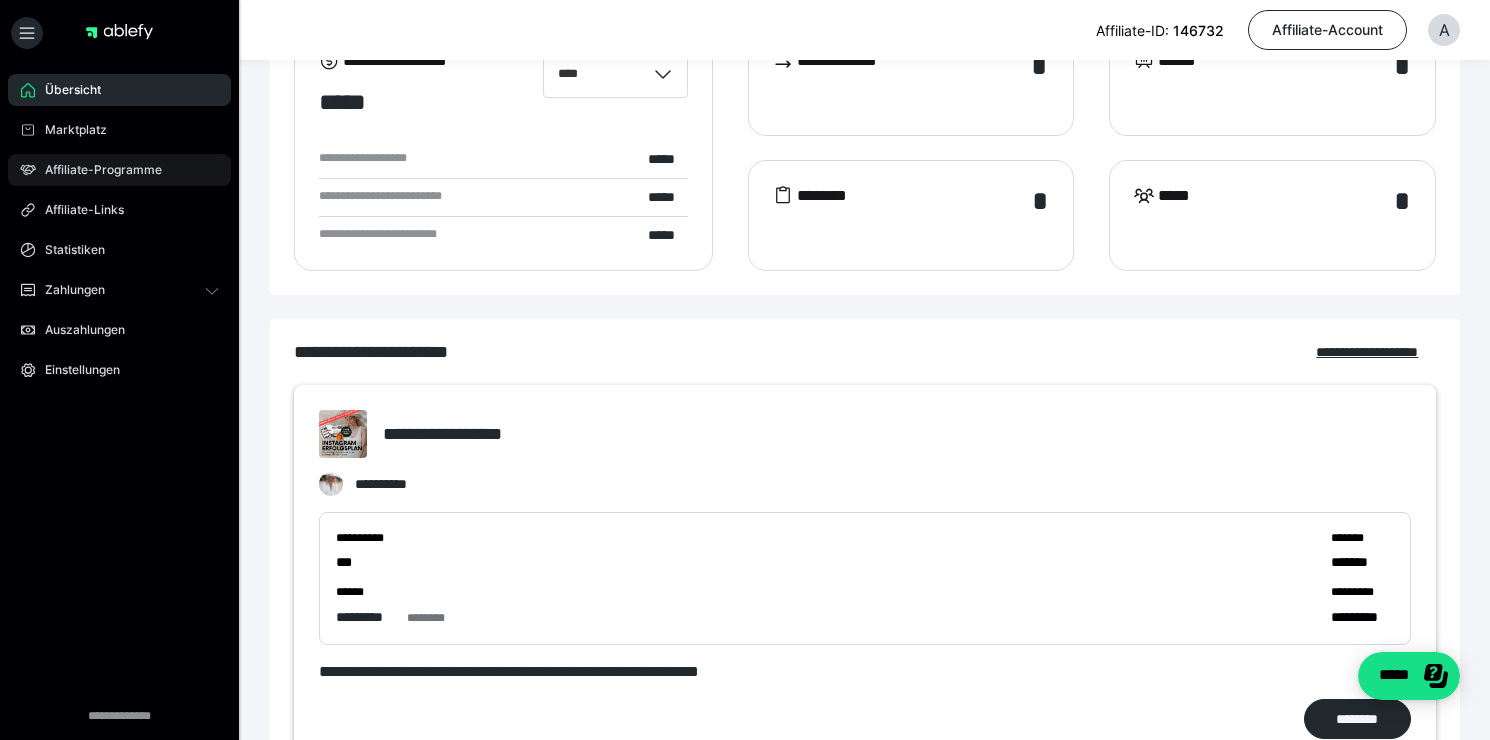 click on "Affiliate-Programme" at bounding box center [96, 170] 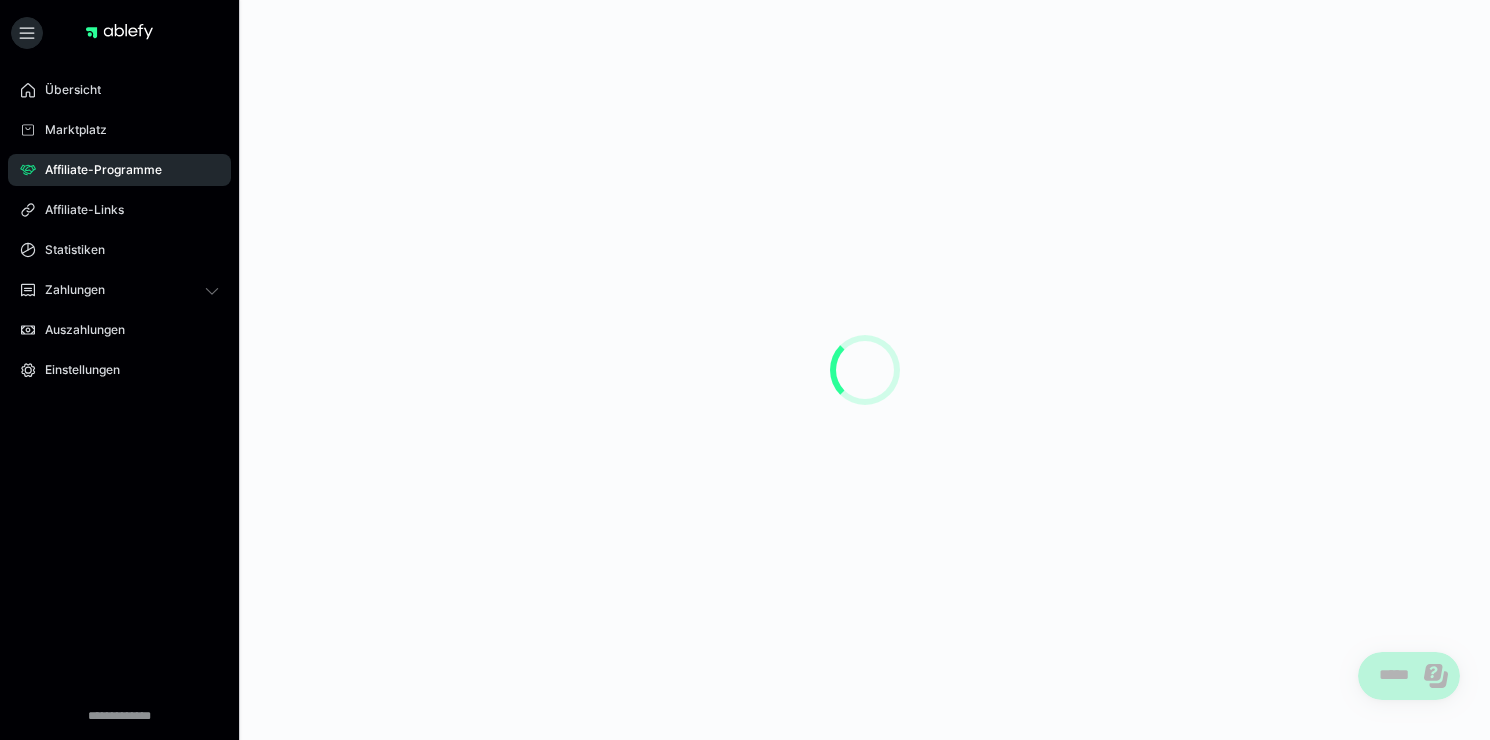 scroll, scrollTop: 0, scrollLeft: 0, axis: both 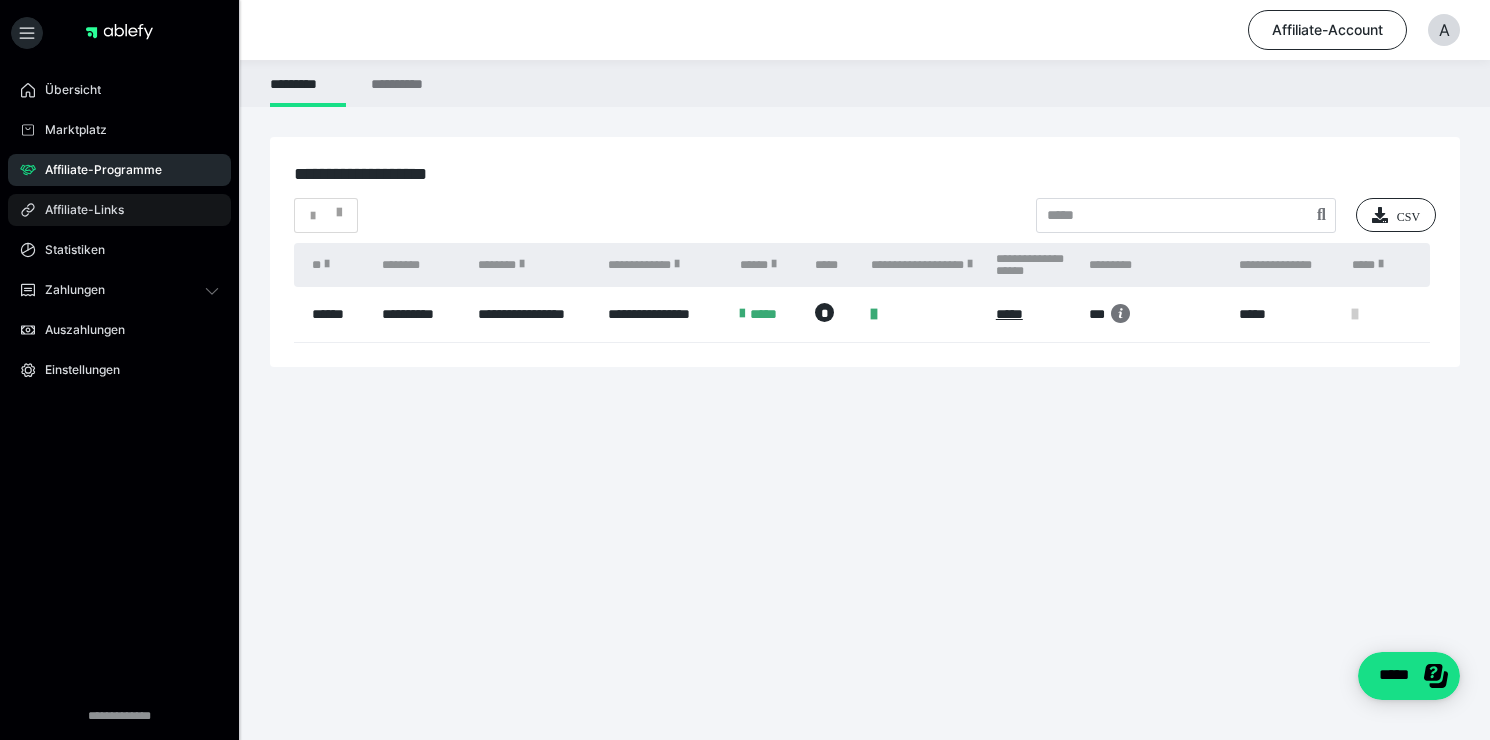 click on "Affiliate-Links" at bounding box center (77, 210) 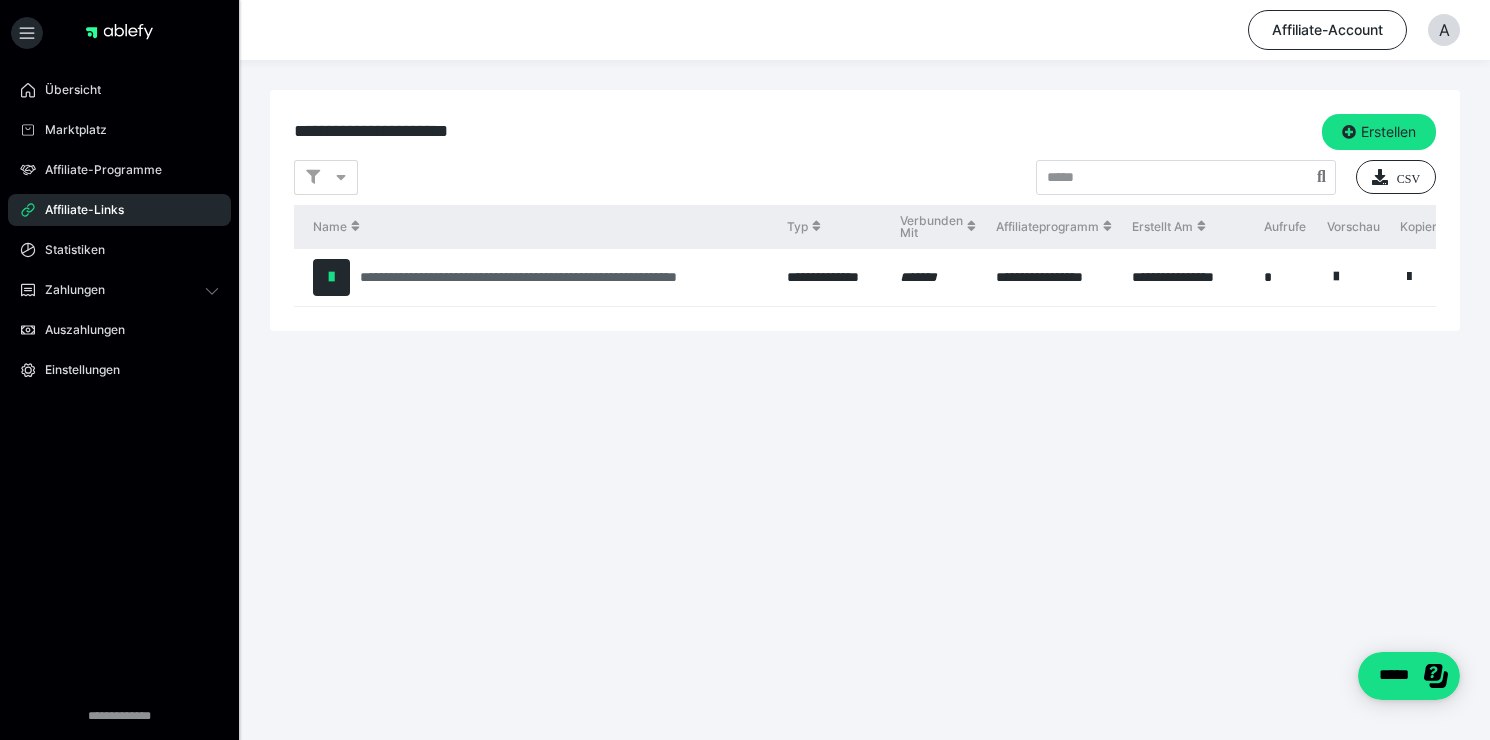 scroll, scrollTop: 0, scrollLeft: 0, axis: both 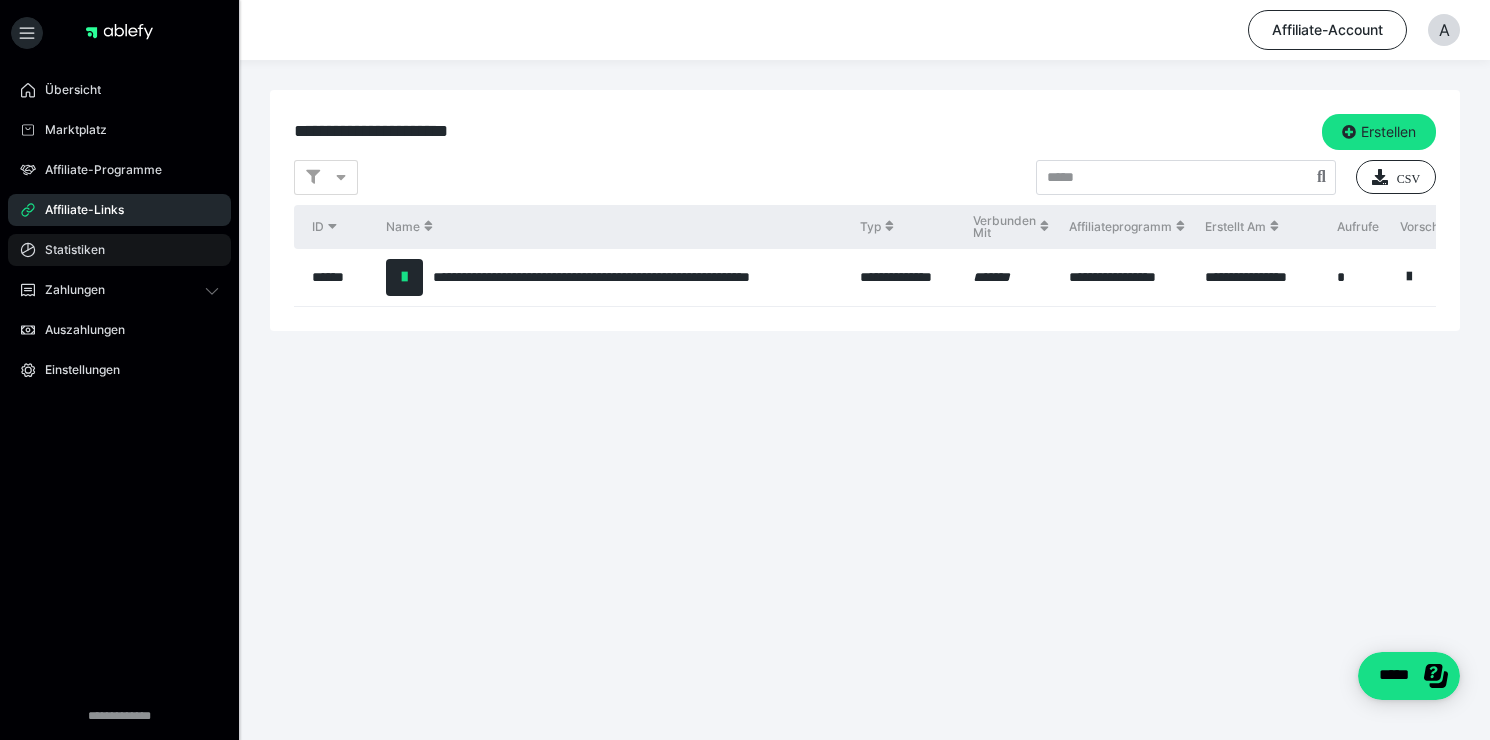 click on "Statistiken" at bounding box center [119, 250] 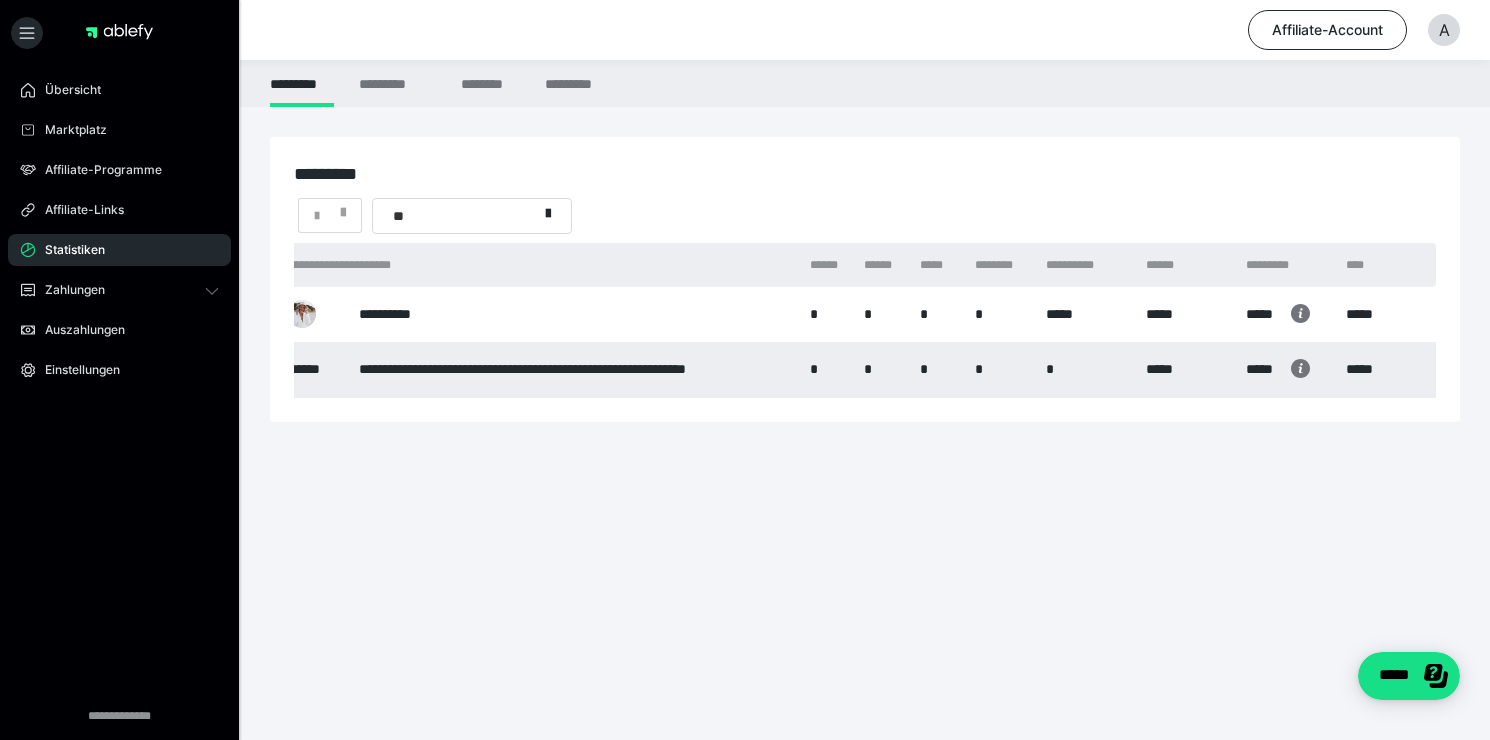 scroll, scrollTop: 0, scrollLeft: 0, axis: both 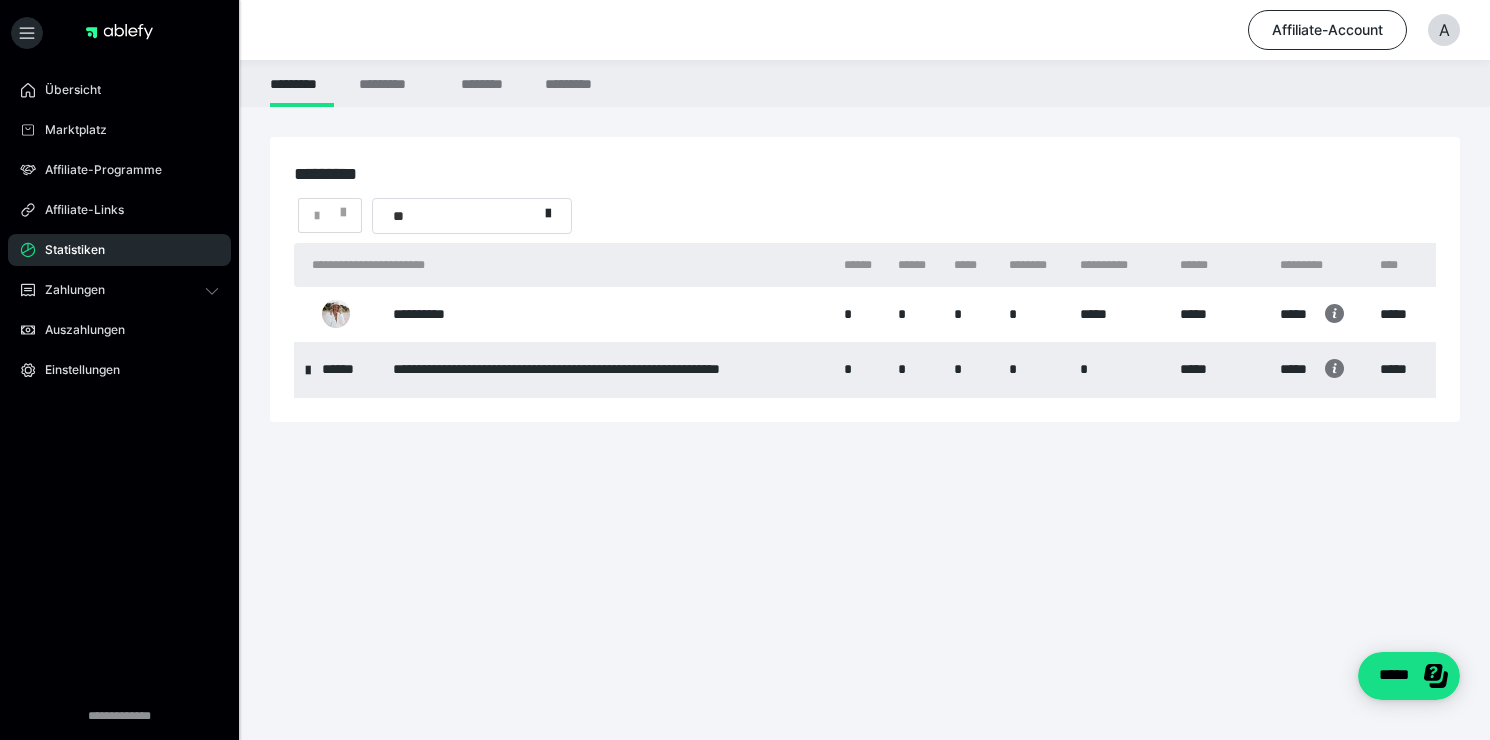 click at bounding box center (308, 369) 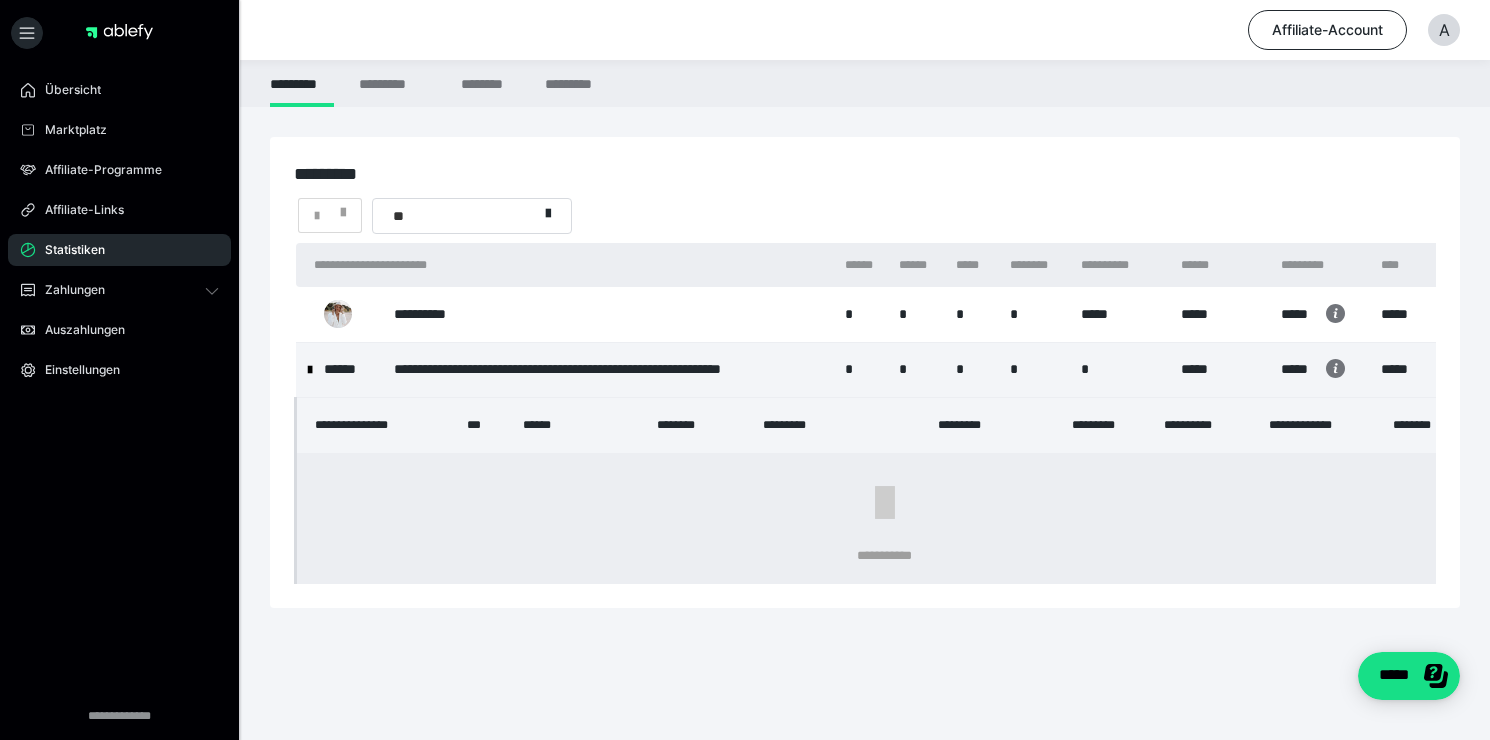 scroll, scrollTop: 0, scrollLeft: 1, axis: horizontal 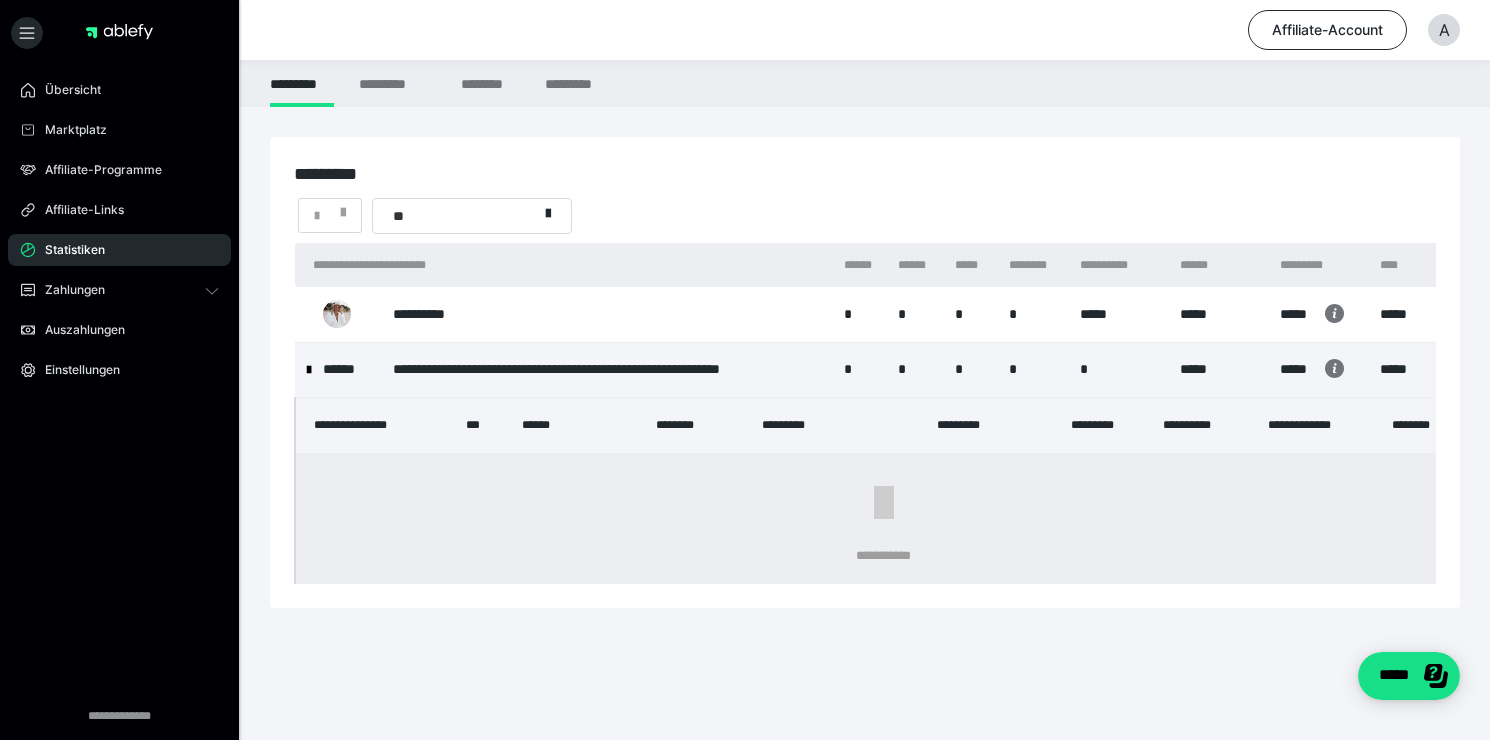 click at bounding box center (309, 370) 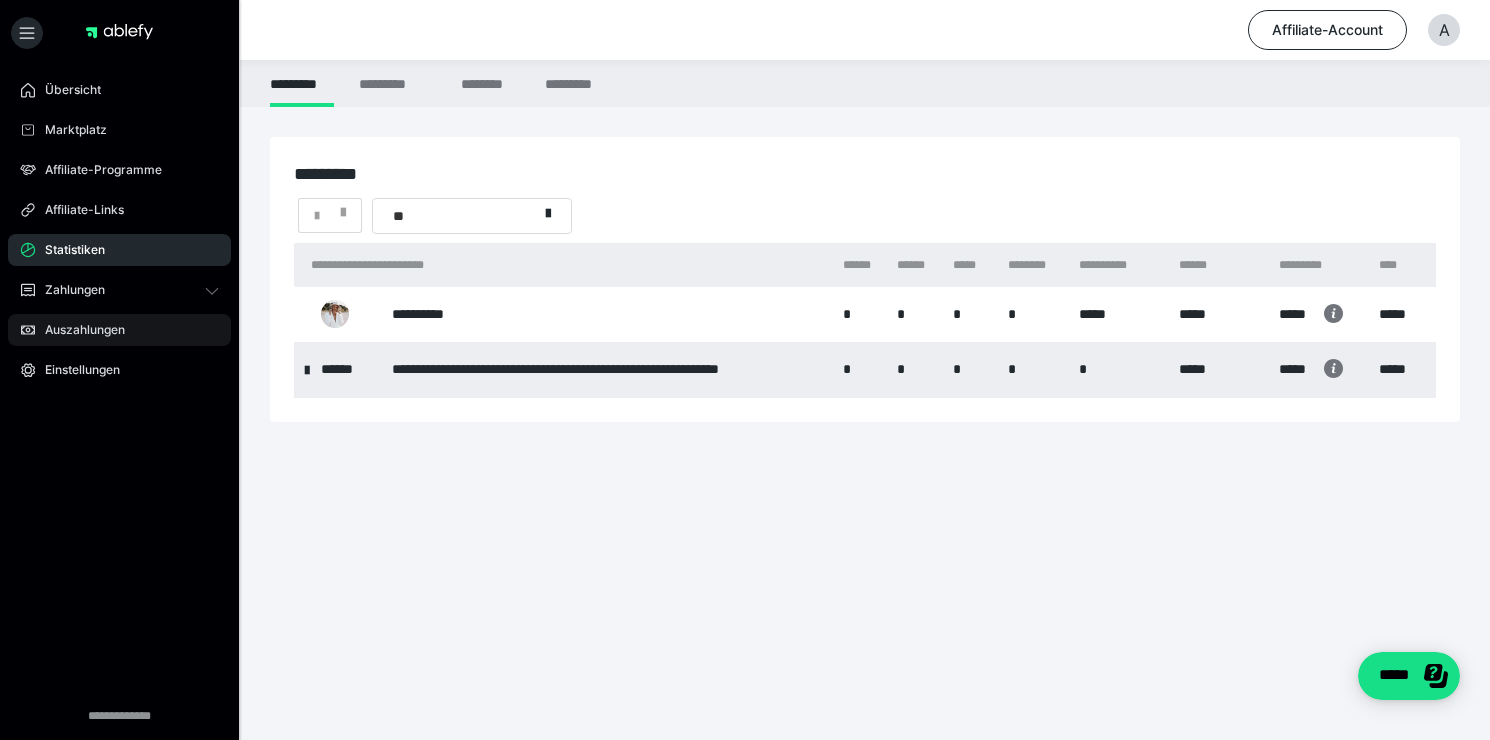click on "Auszahlungen" at bounding box center [119, 330] 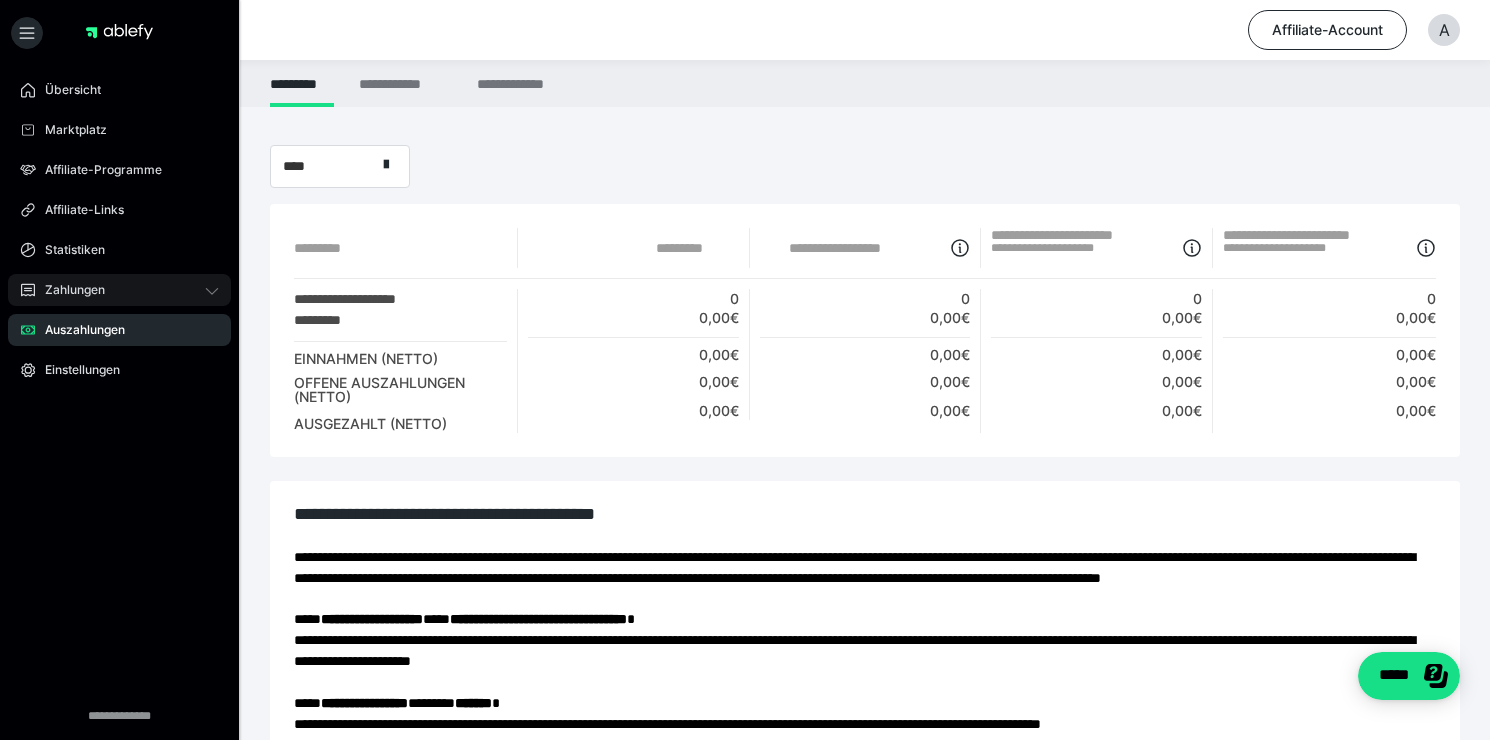 click on "Zahlungen" at bounding box center [119, 290] 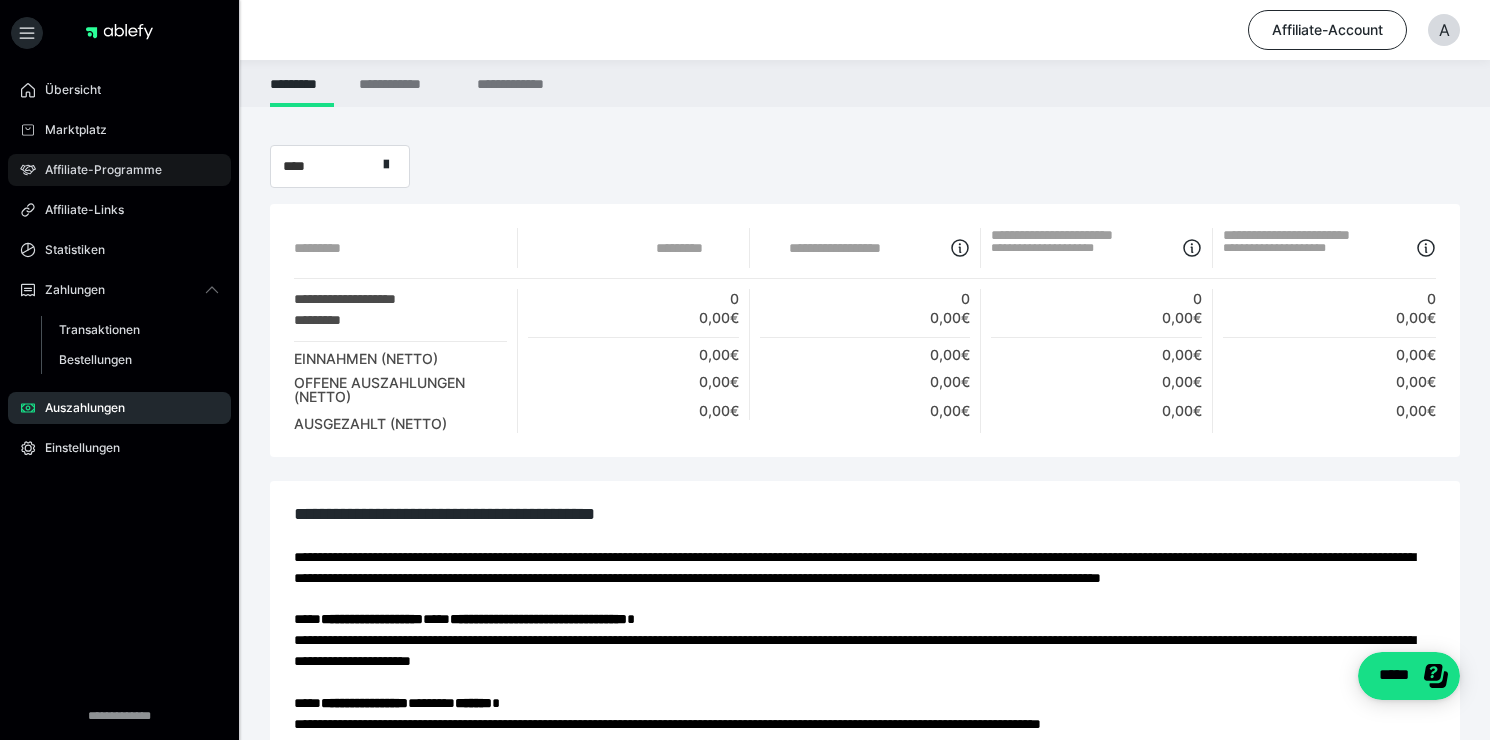 click on "Affiliate-Programme" at bounding box center [119, 170] 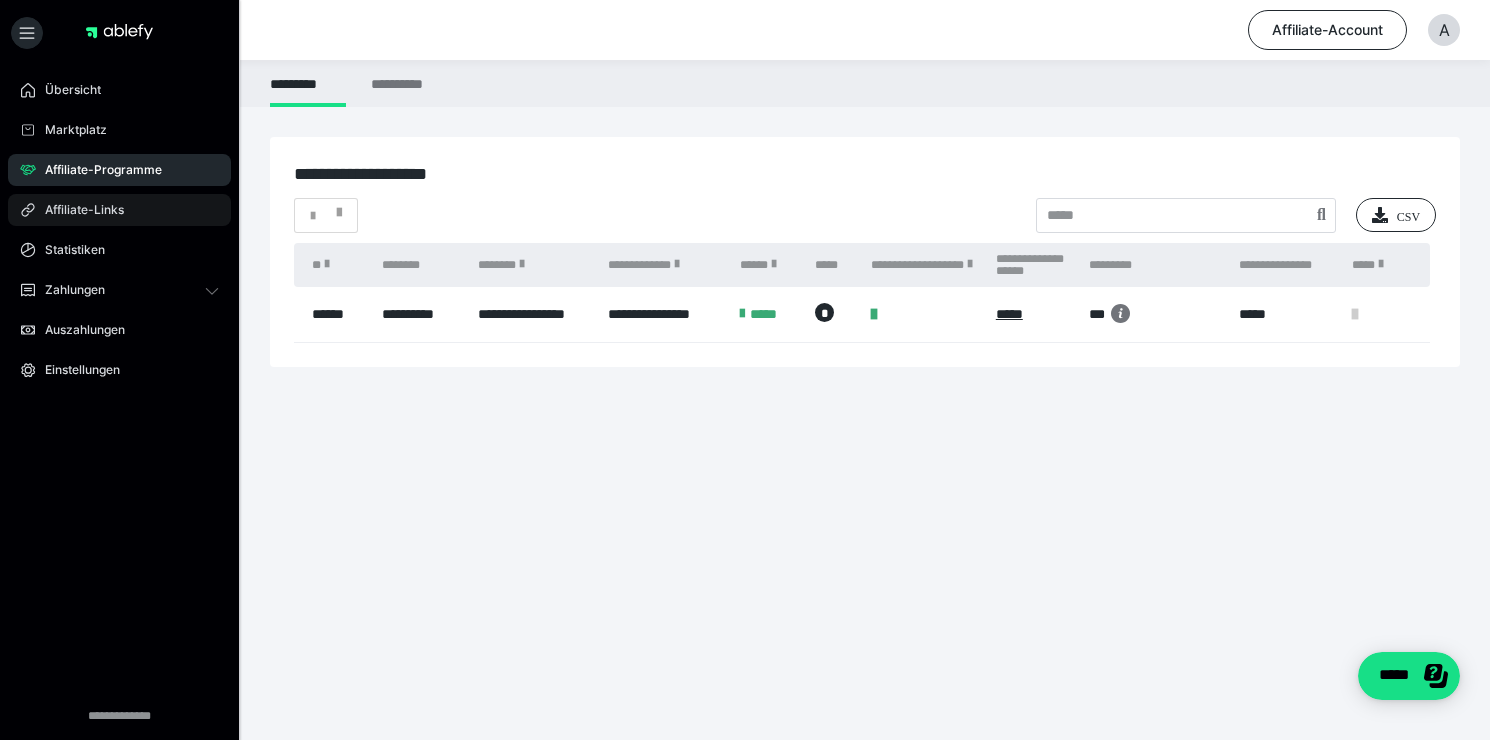 click on "Affiliate-Links" at bounding box center (119, 210) 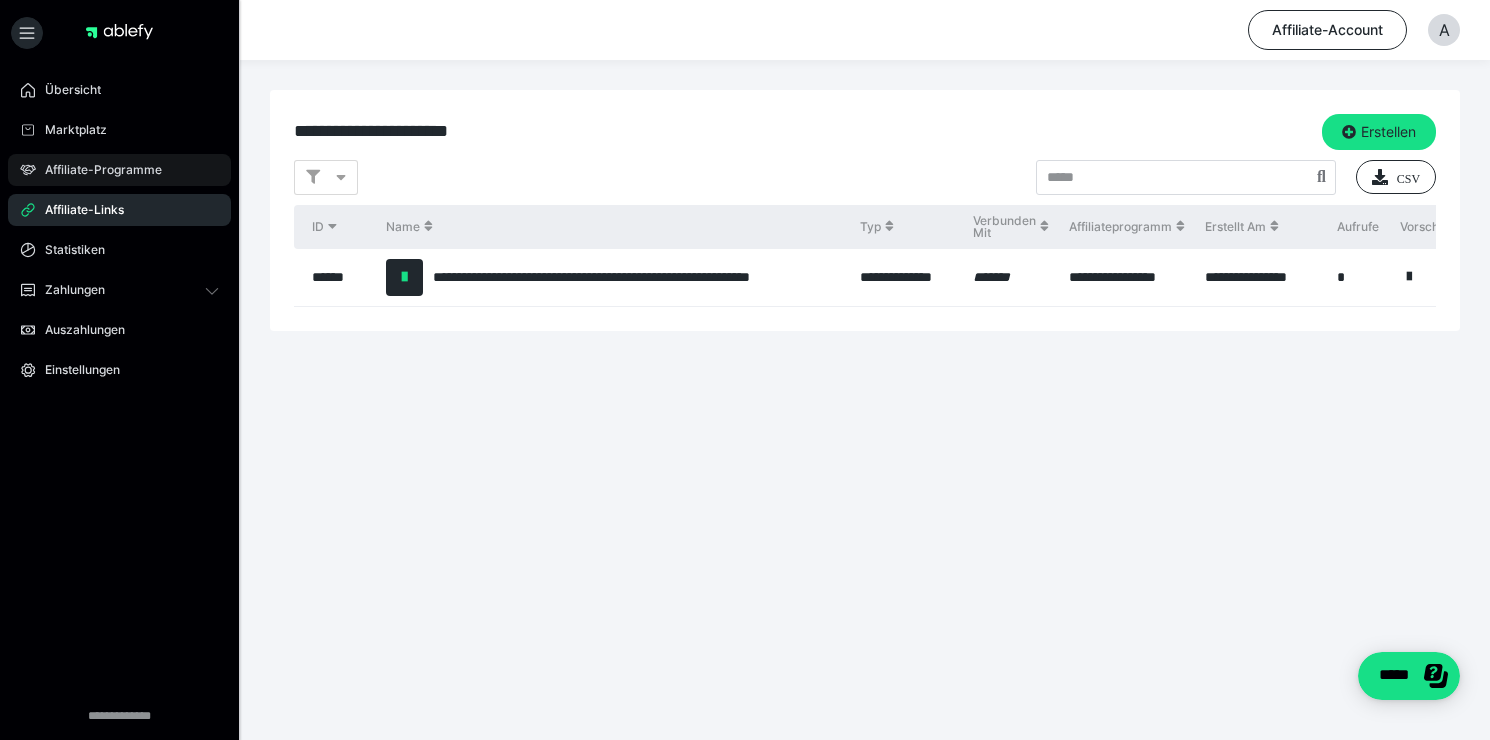 click on "Affiliate-Programme" at bounding box center [119, 170] 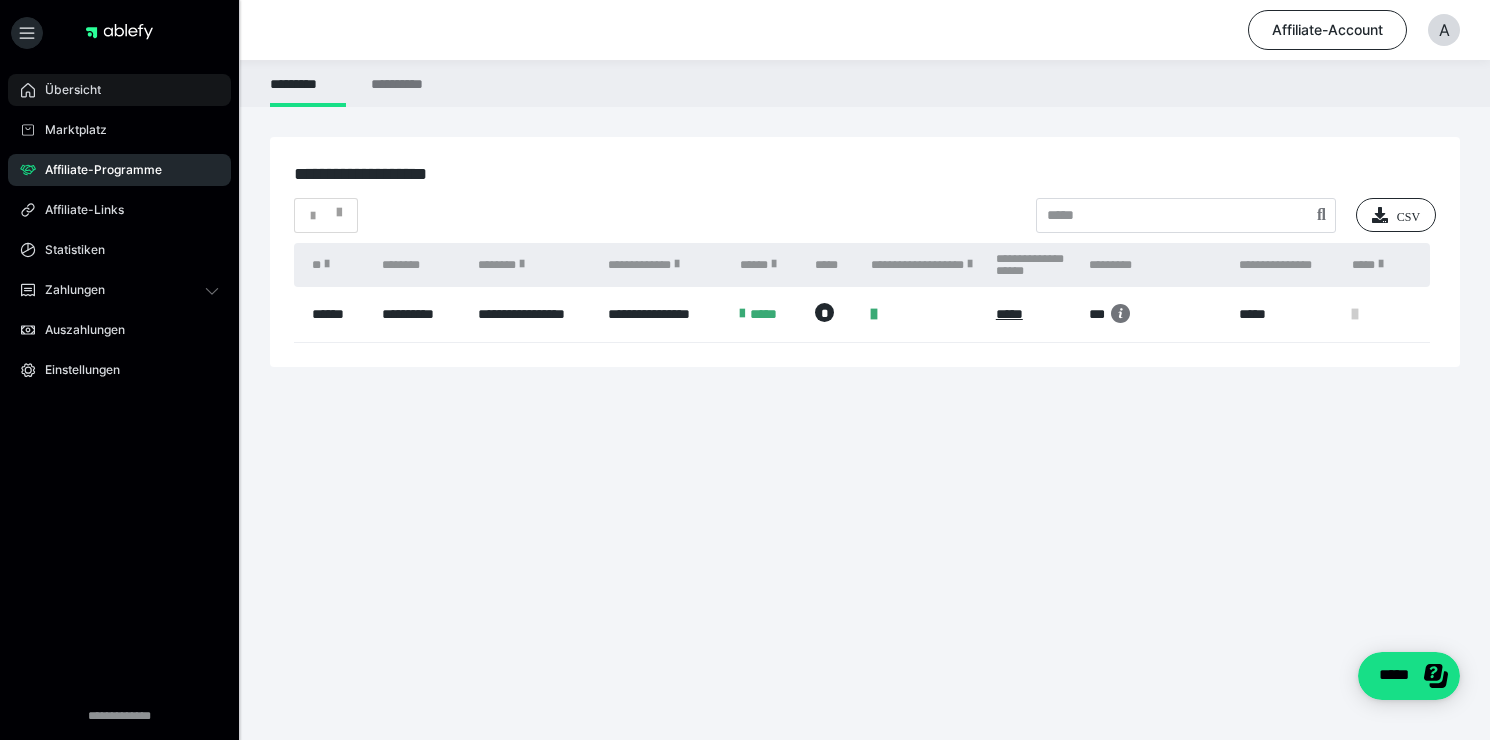 click on "Übersicht" at bounding box center [119, 90] 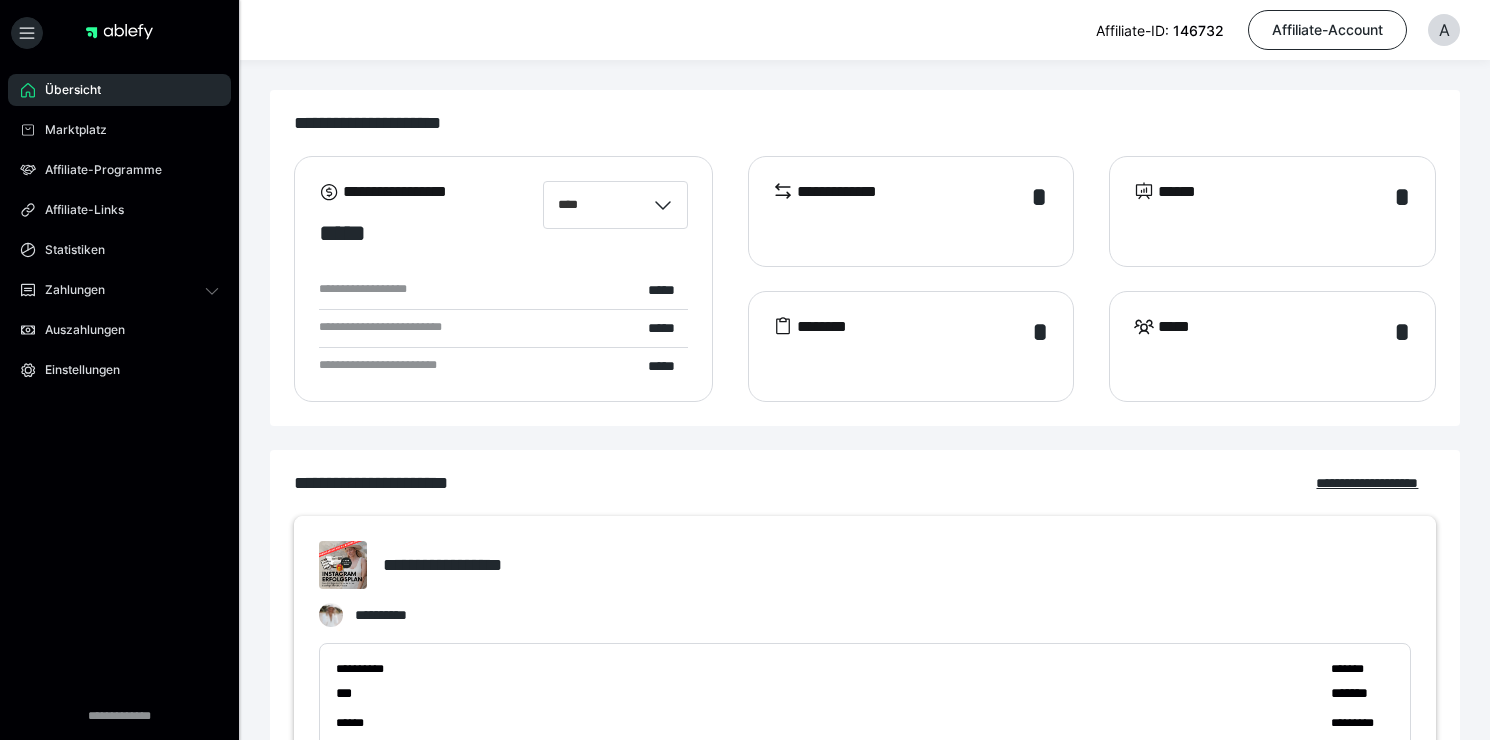 scroll, scrollTop: 0, scrollLeft: 0, axis: both 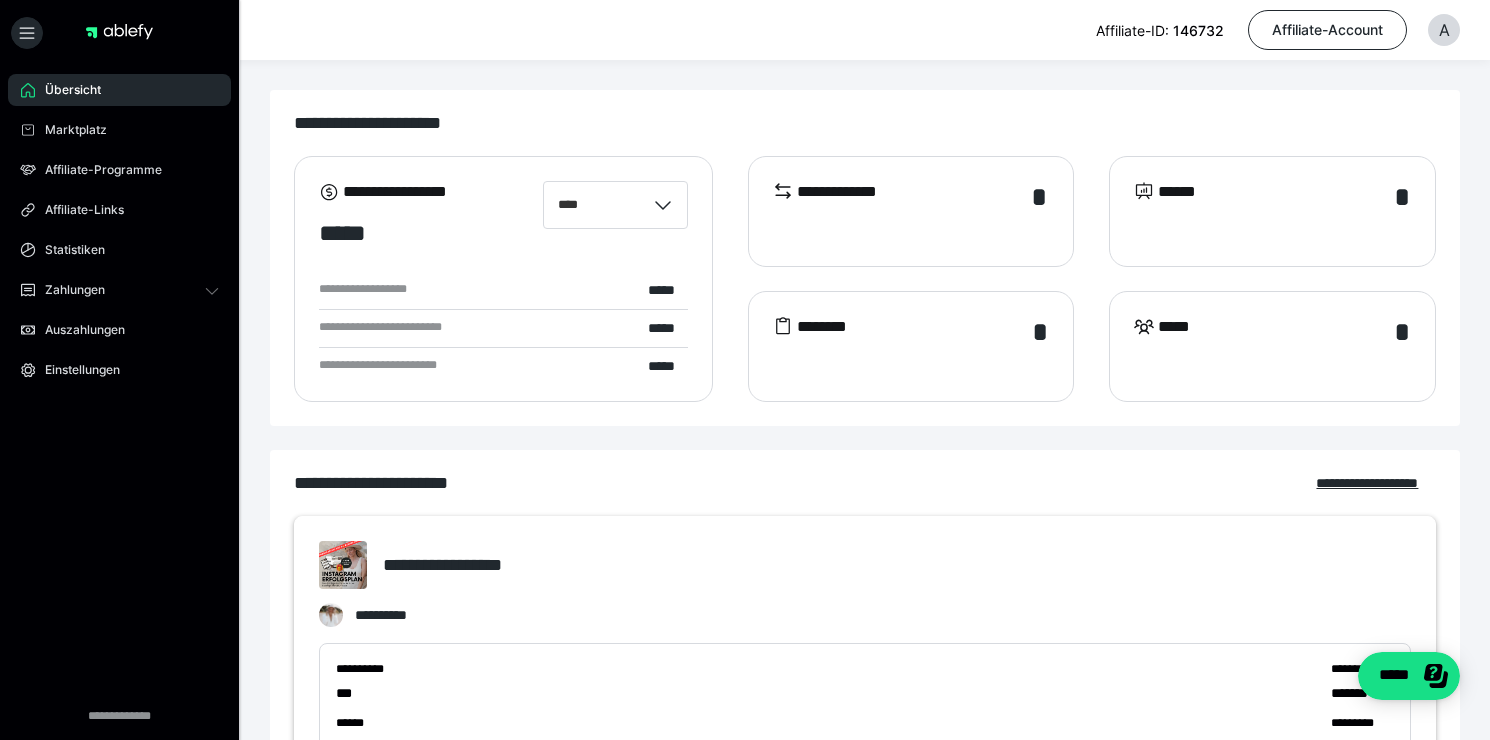 click on "Übersicht Marktplatz Affiliate-Programme Affiliate-Links Statistiken Zahlungen Transaktionen Bestellungen Auszahlungen Einstellungen" at bounding box center (119, 410) 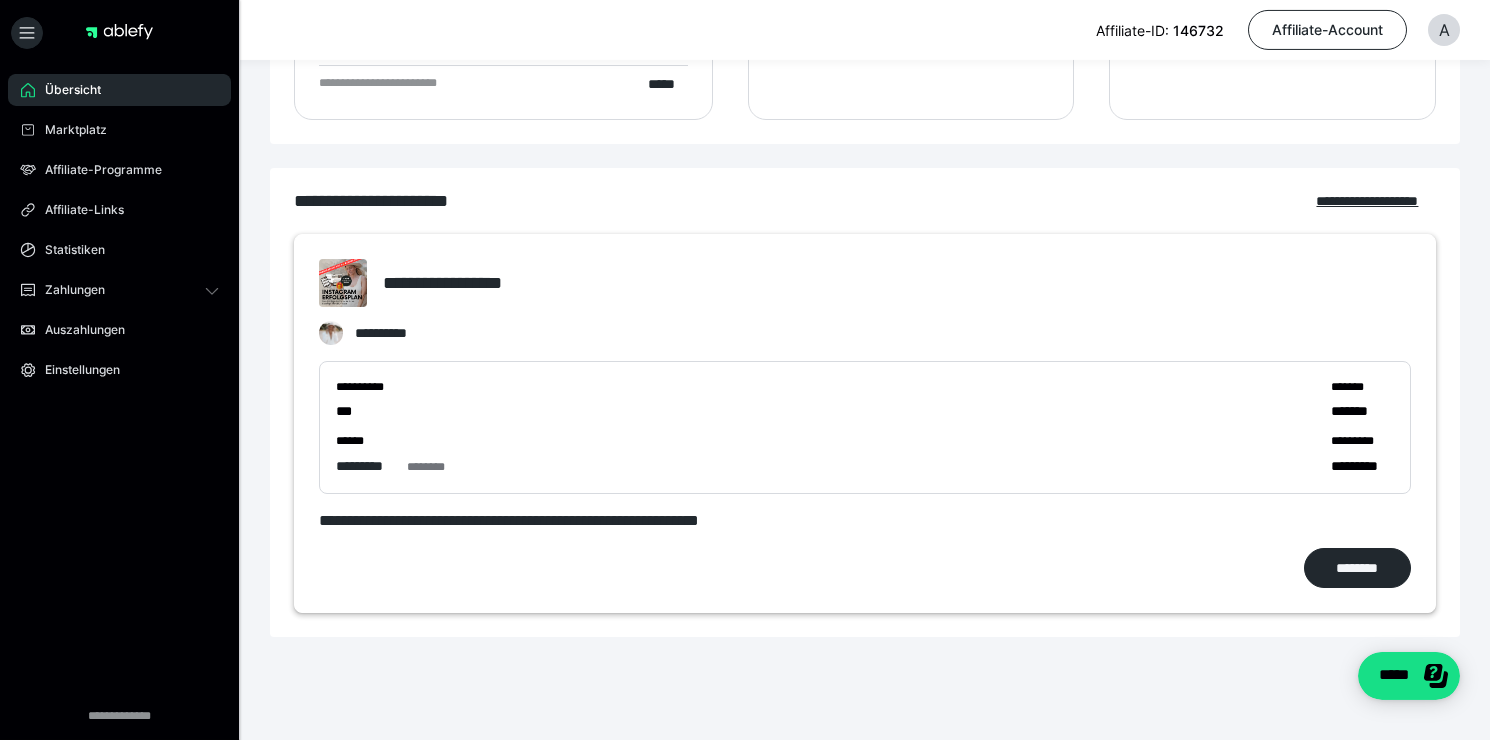 scroll, scrollTop: 303, scrollLeft: 0, axis: vertical 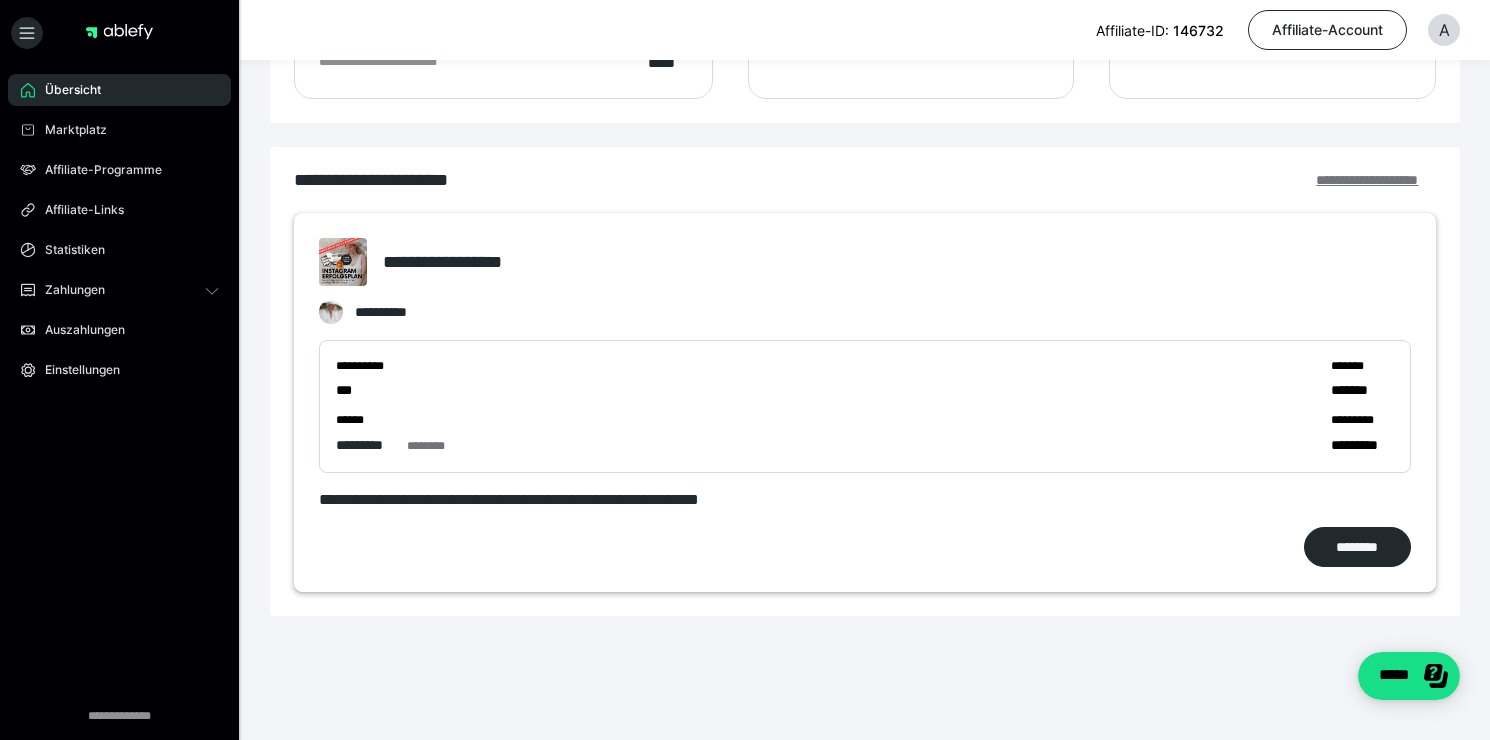 click on "**********" at bounding box center [1376, 180] 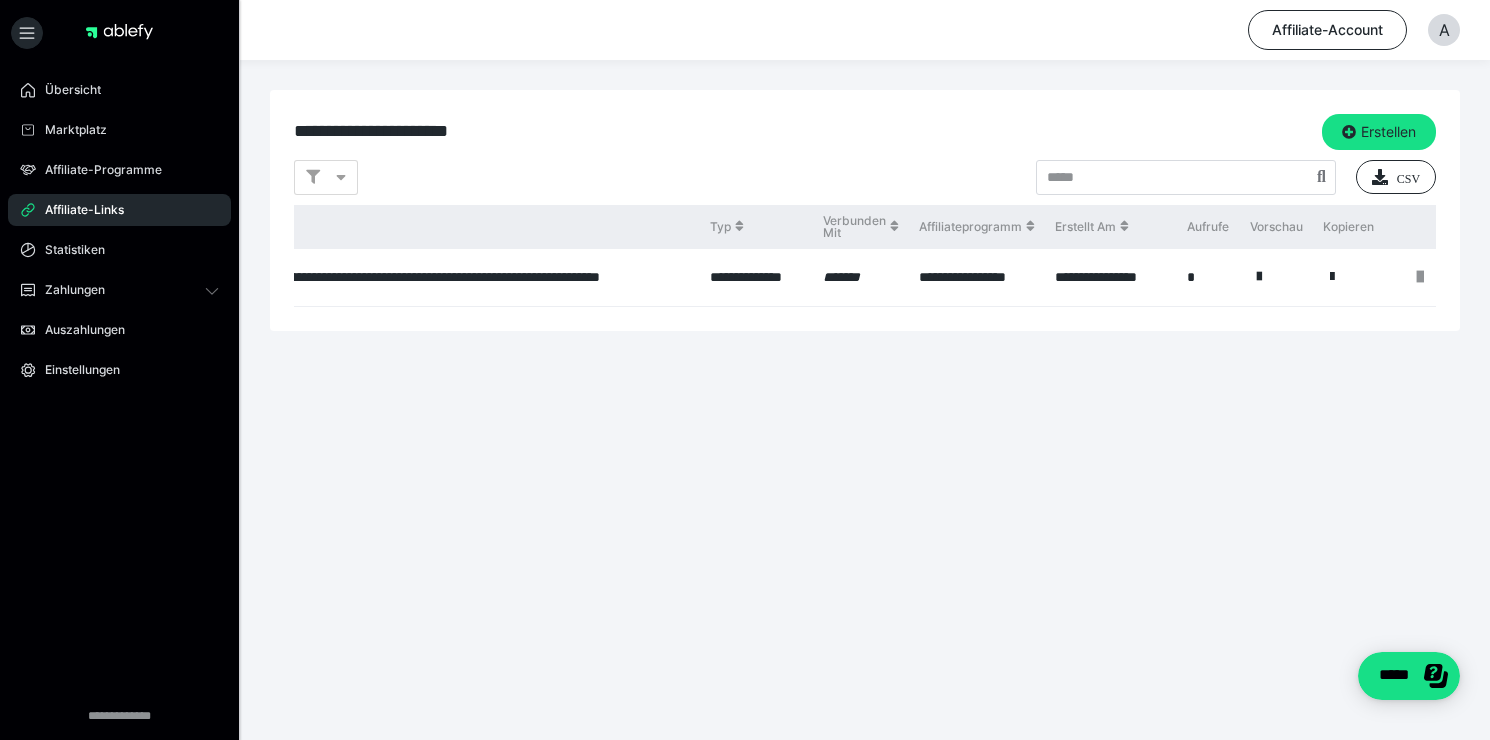 scroll, scrollTop: 0, scrollLeft: 171, axis: horizontal 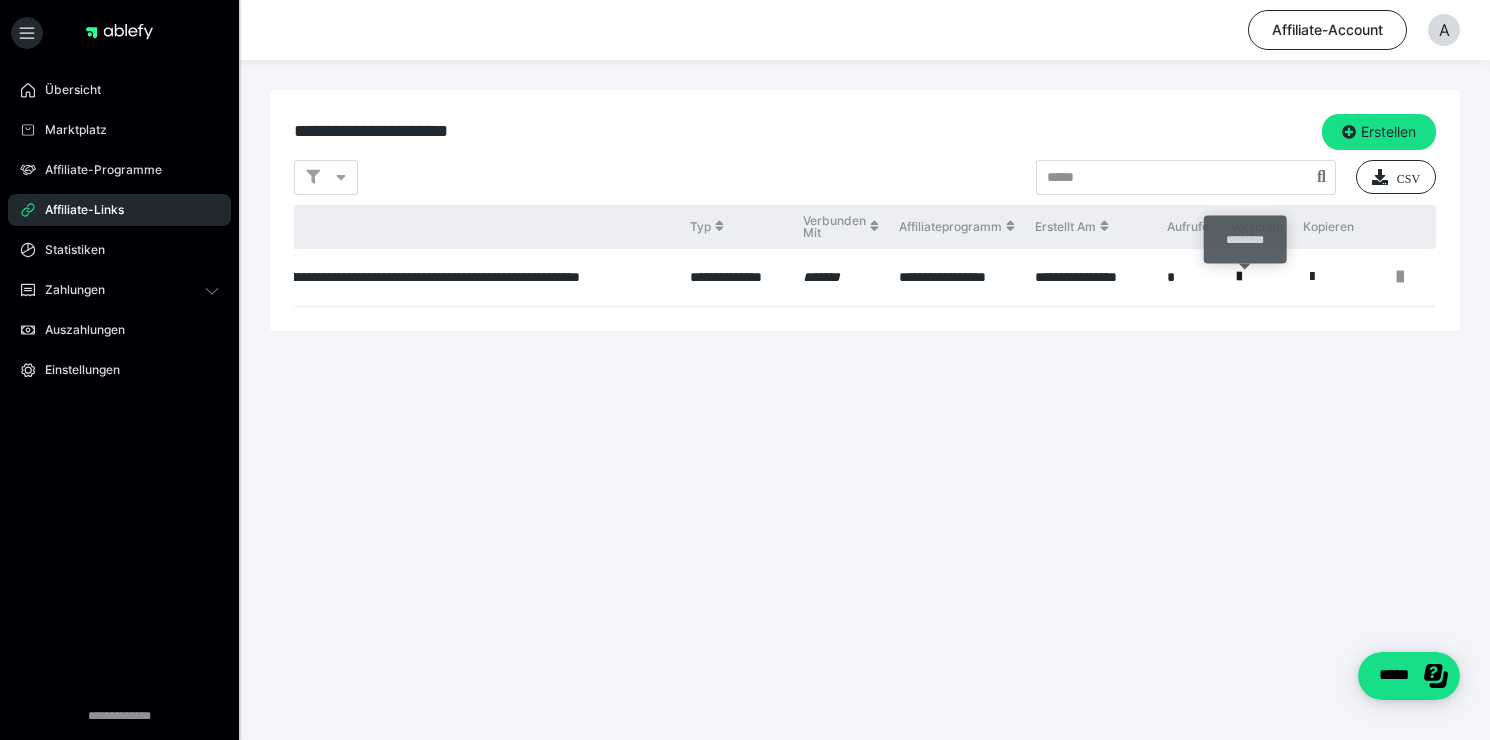 click at bounding box center (1239, 277) 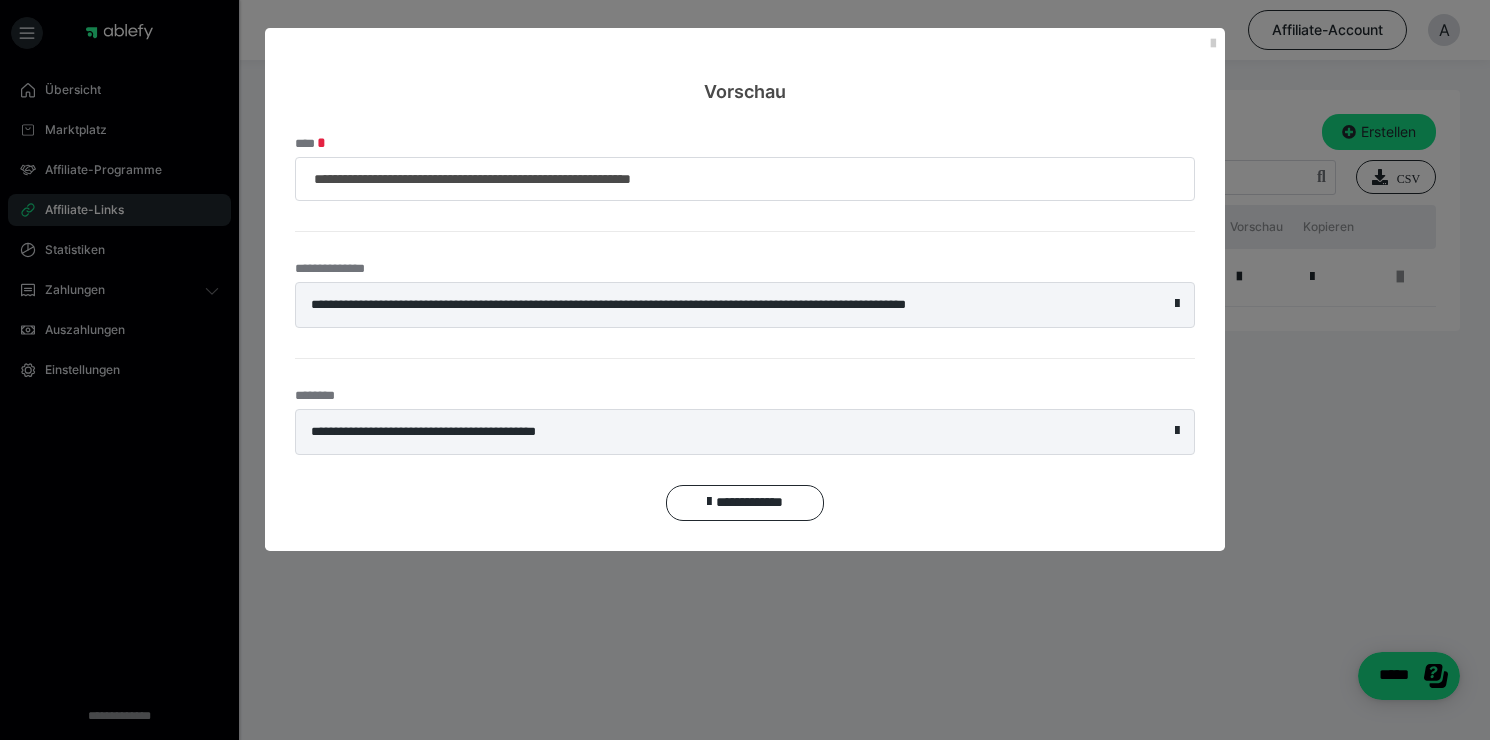 click on "**********" at bounding box center [700, 432] 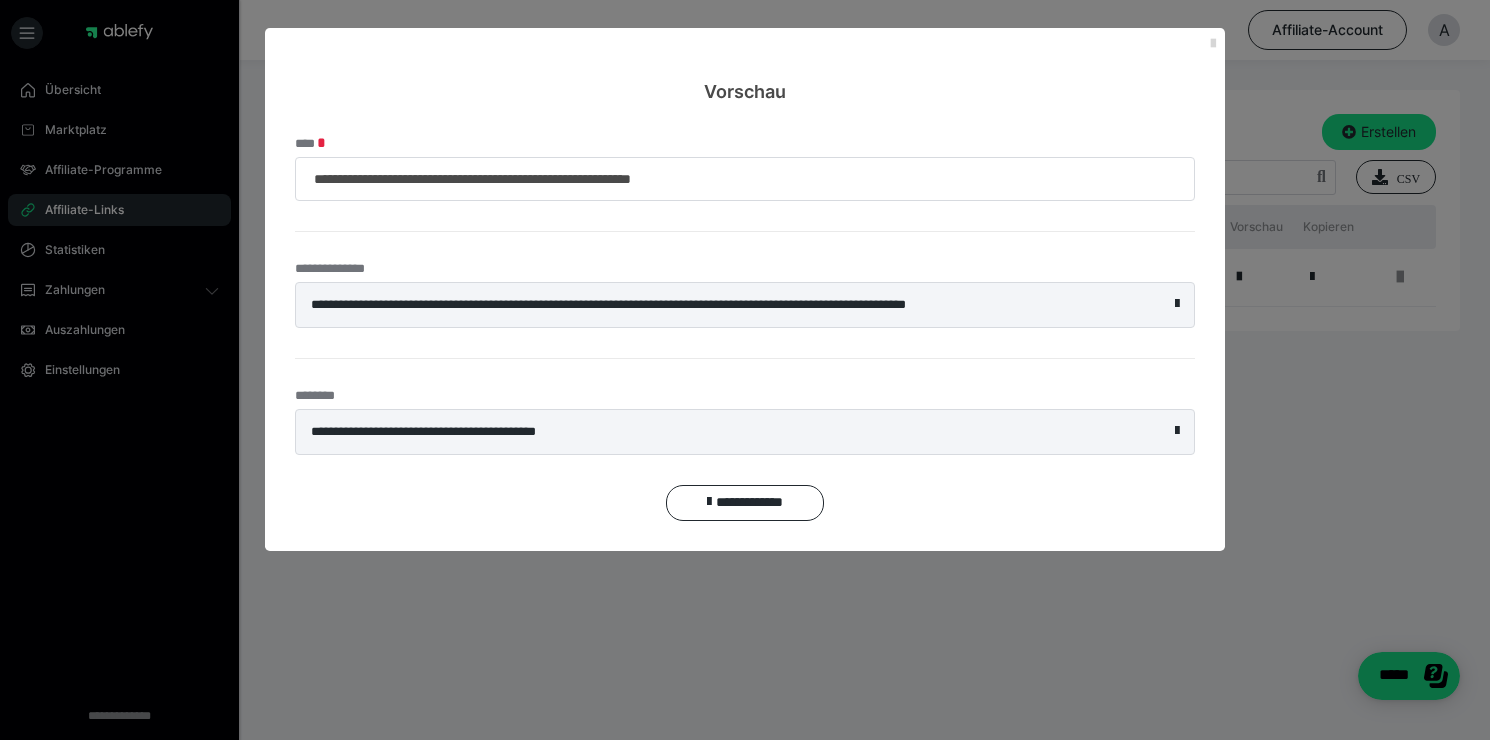 click at bounding box center (1213, 44) 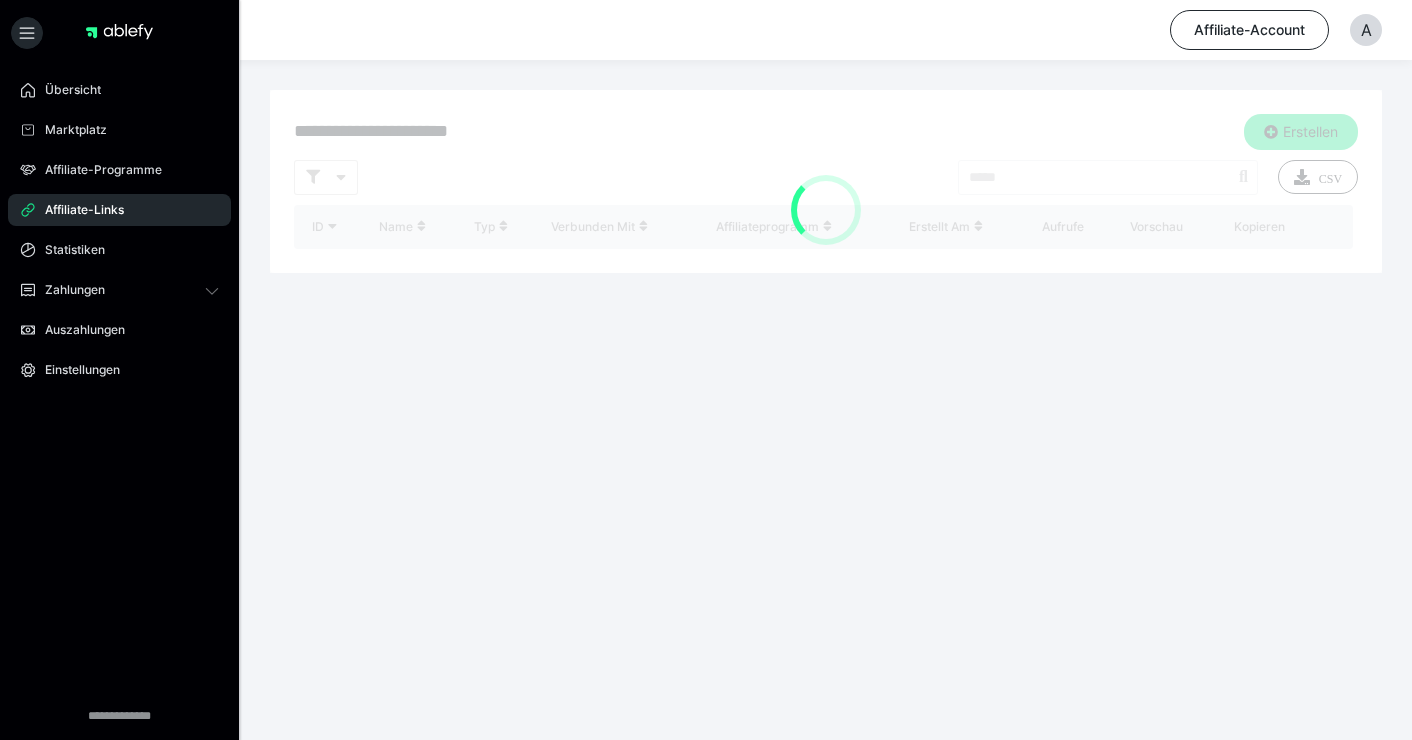 scroll, scrollTop: 0, scrollLeft: 0, axis: both 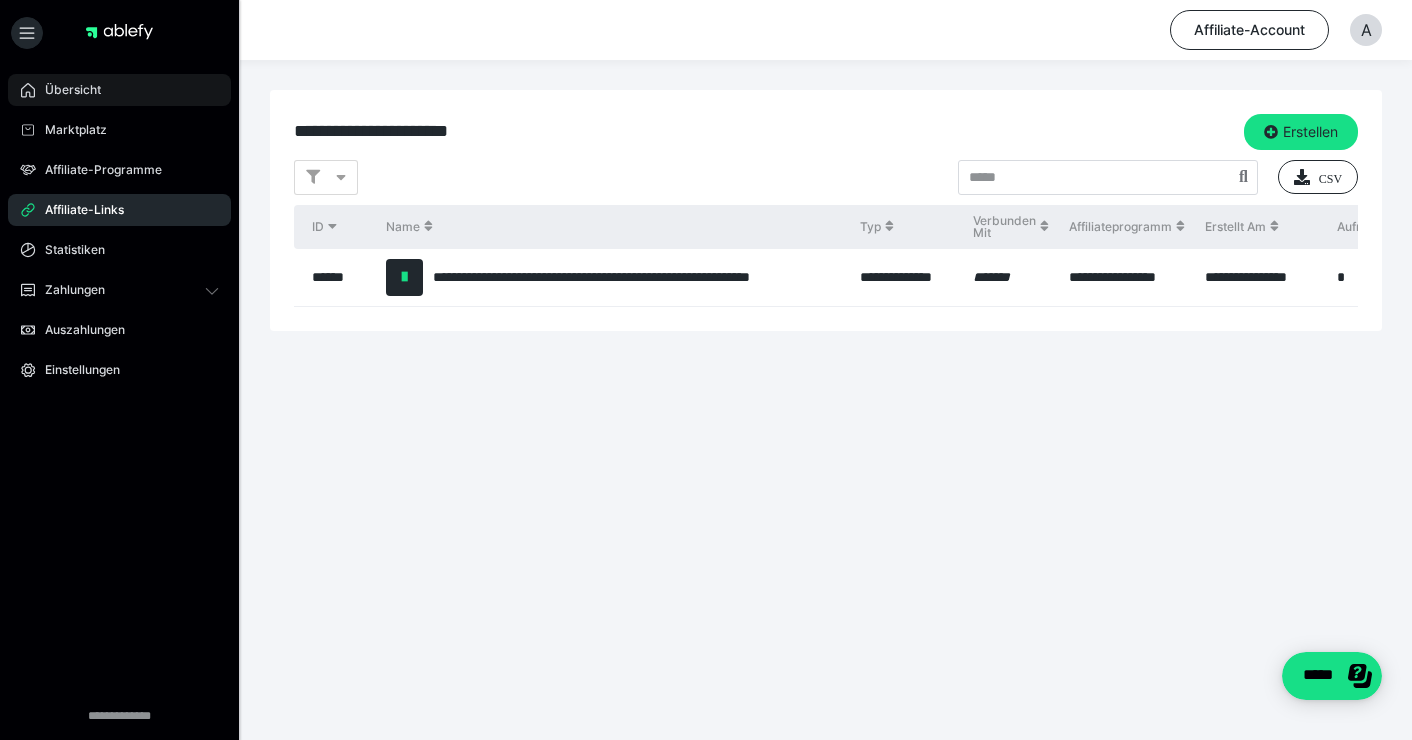 click on "Übersicht" at bounding box center (119, 90) 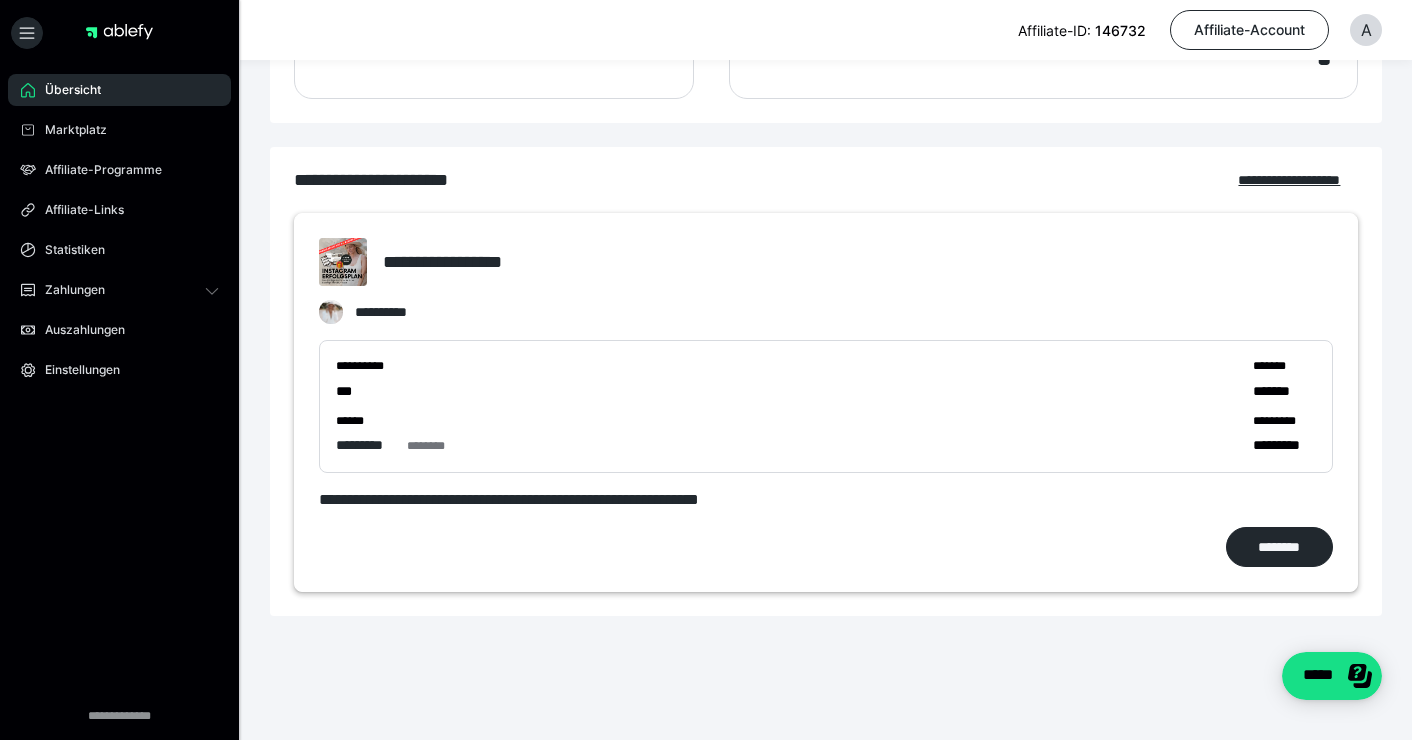 scroll, scrollTop: 0, scrollLeft: 0, axis: both 